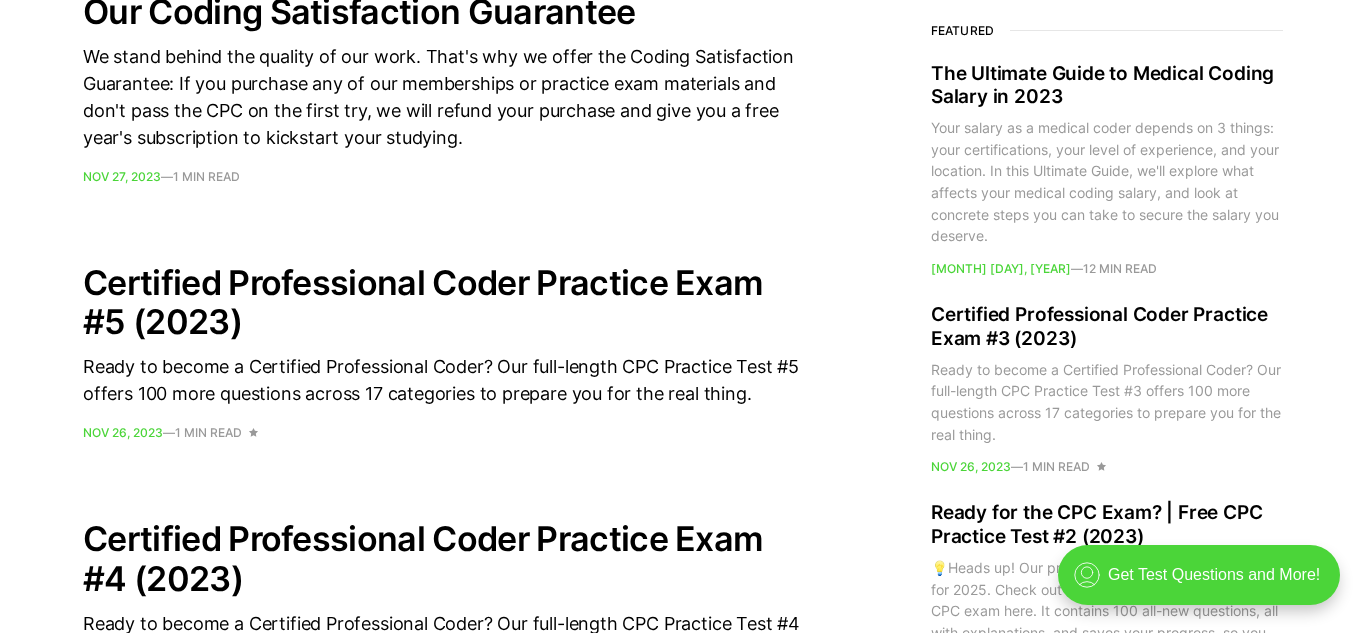 scroll, scrollTop: 1514, scrollLeft: 0, axis: vertical 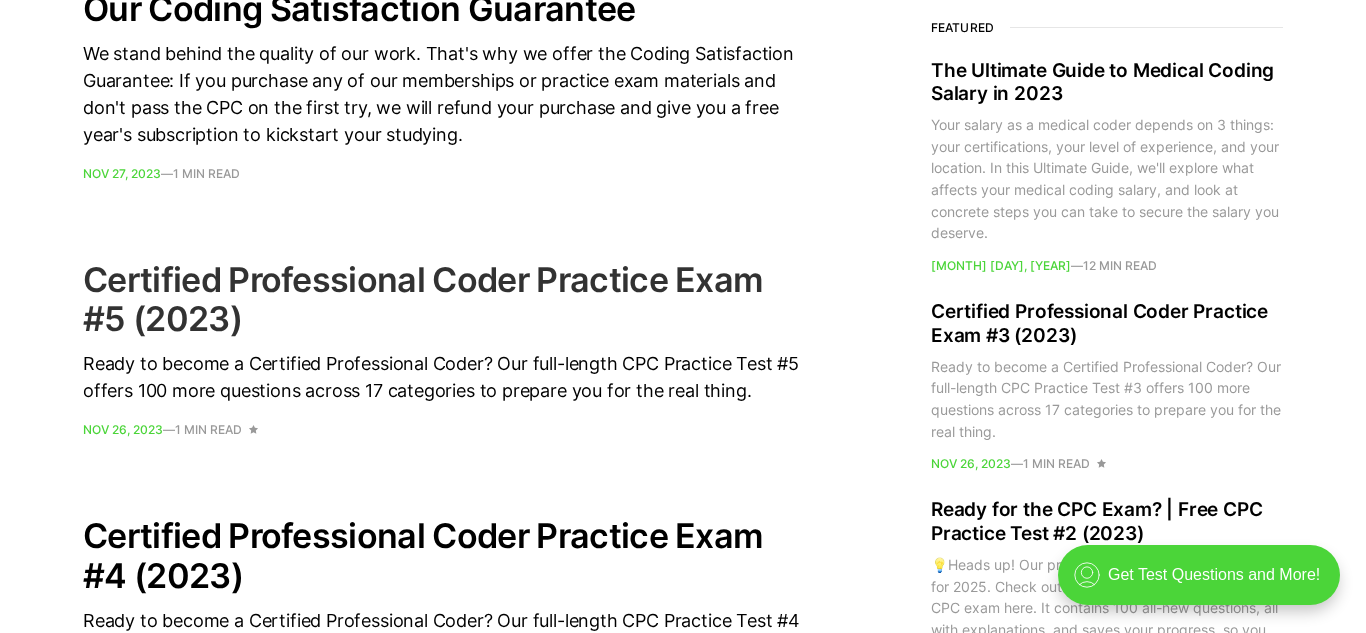 click on "Certified Professional Coder Practice Exam #5 (2023)" at bounding box center [443, 299] 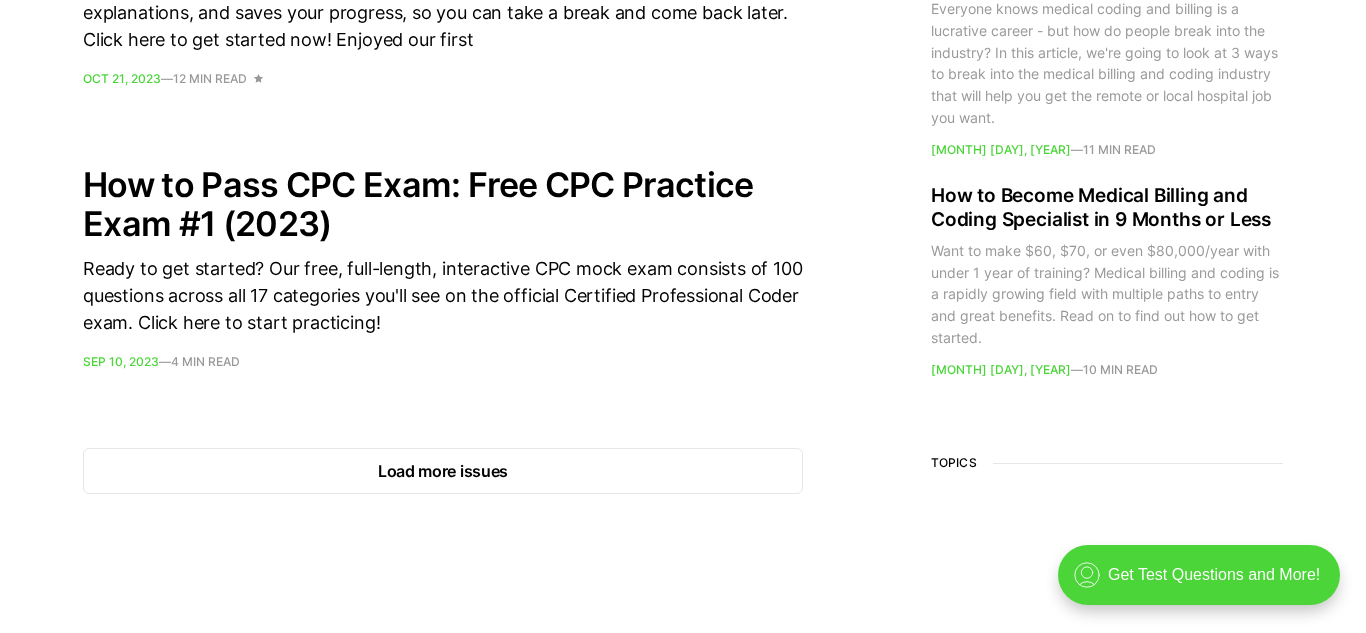 scroll, scrollTop: 2972, scrollLeft: 0, axis: vertical 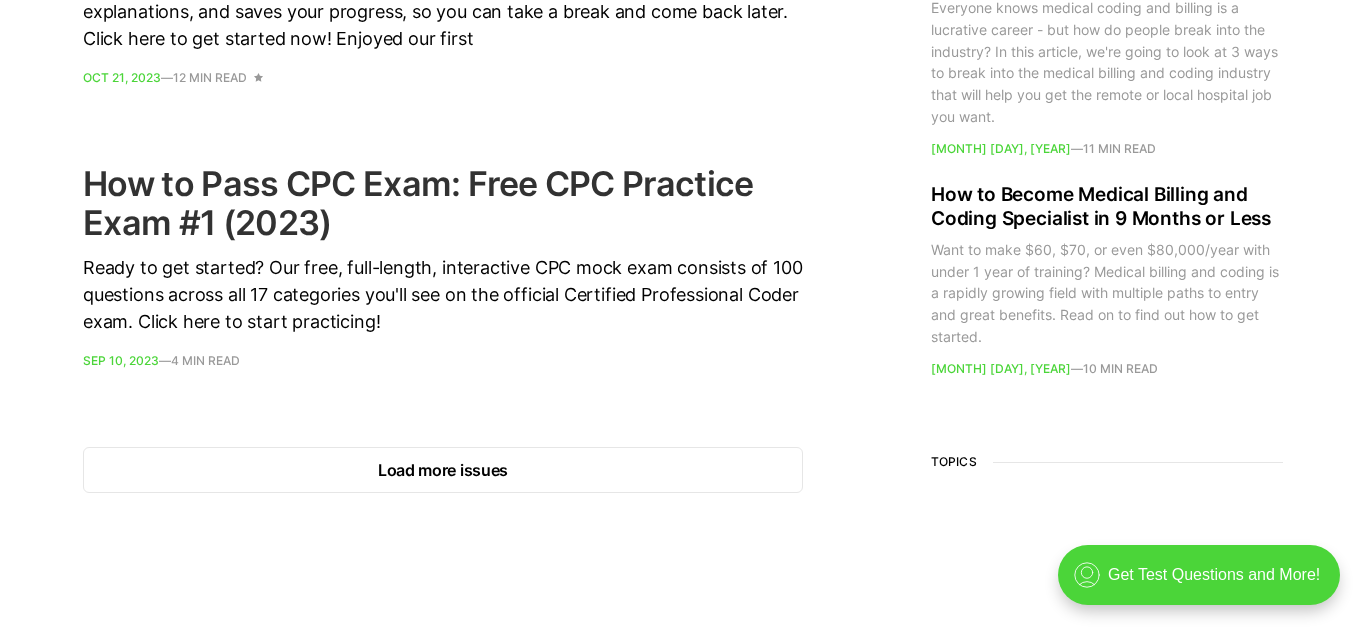 click on "How to Pass CPC Exam: Free CPC Practice Exam #1 (2023)" at bounding box center [443, 203] 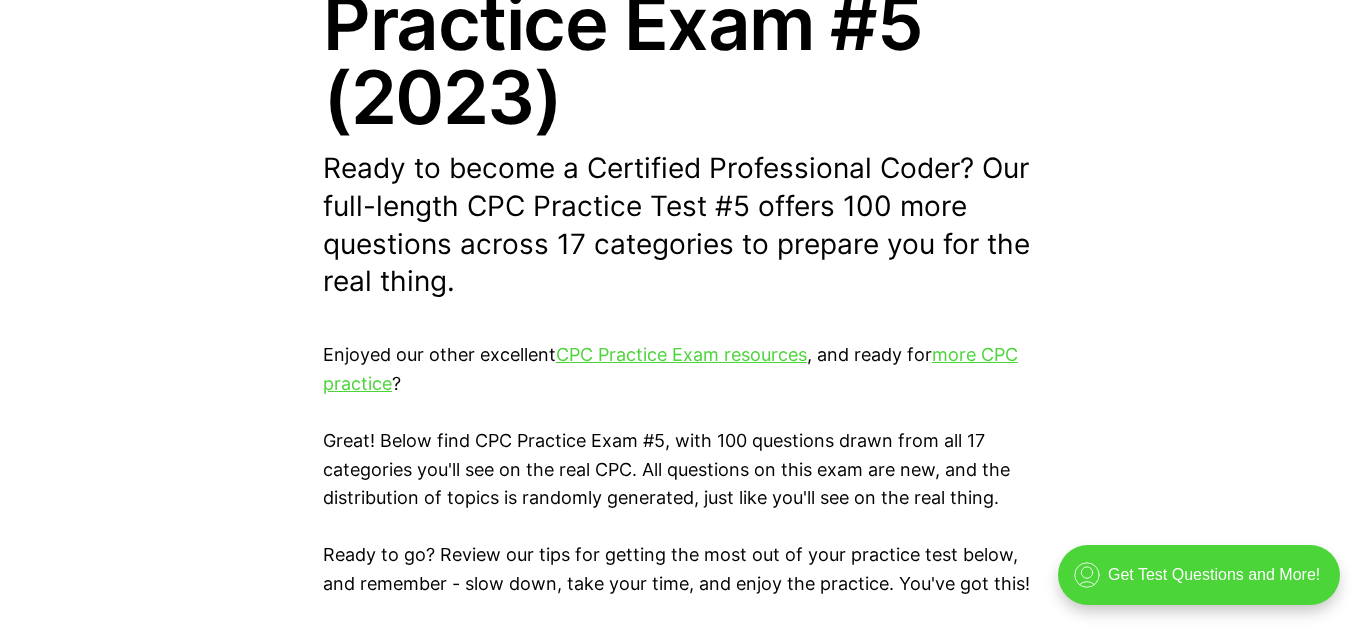 scroll, scrollTop: 0, scrollLeft: 0, axis: both 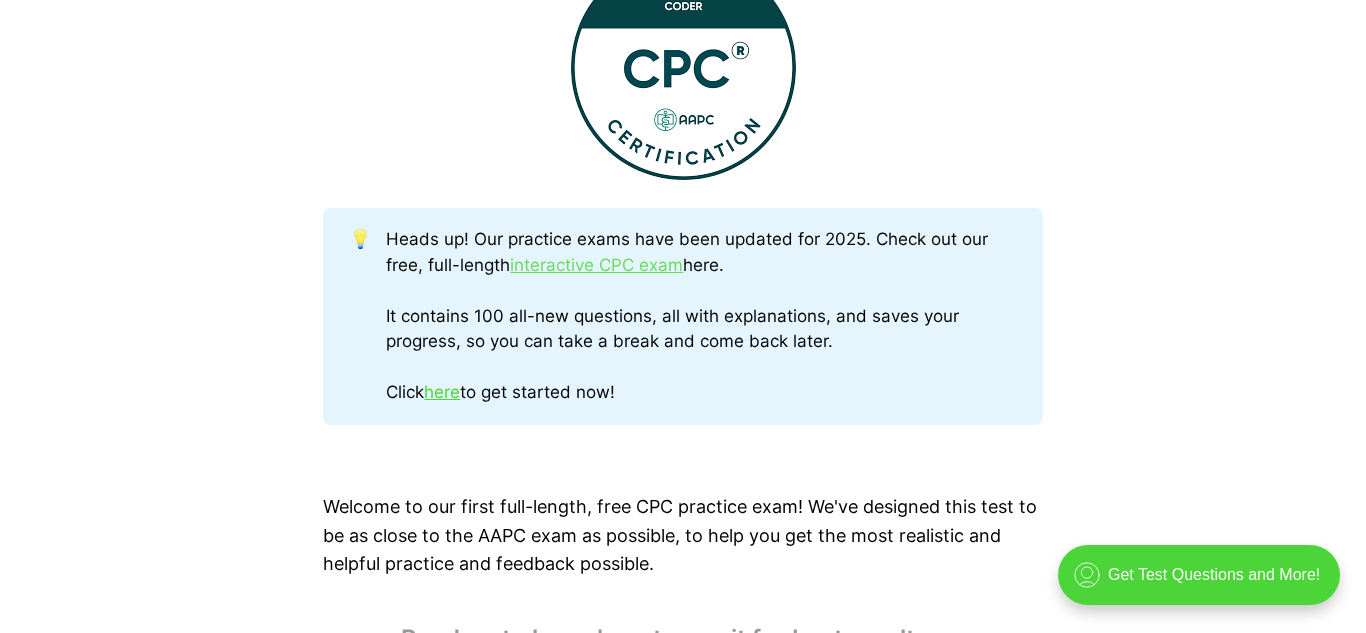 click on "interactive CPC exam" at bounding box center [596, 265] 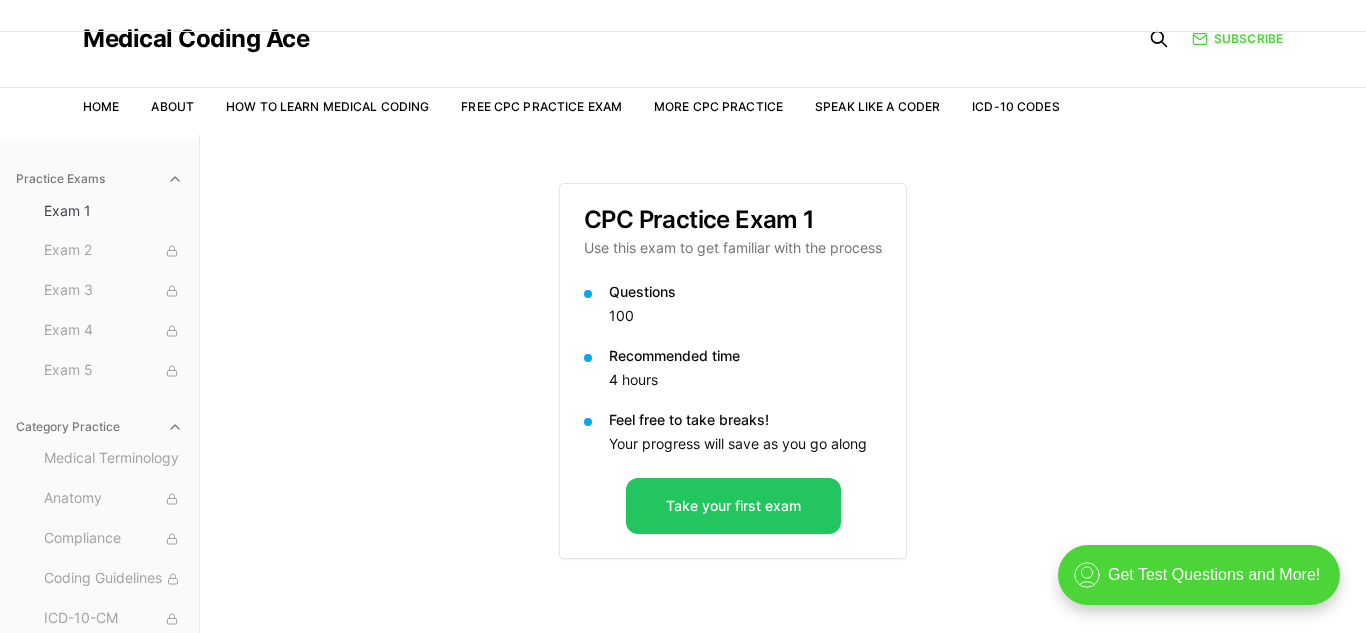 scroll, scrollTop: 55, scrollLeft: 0, axis: vertical 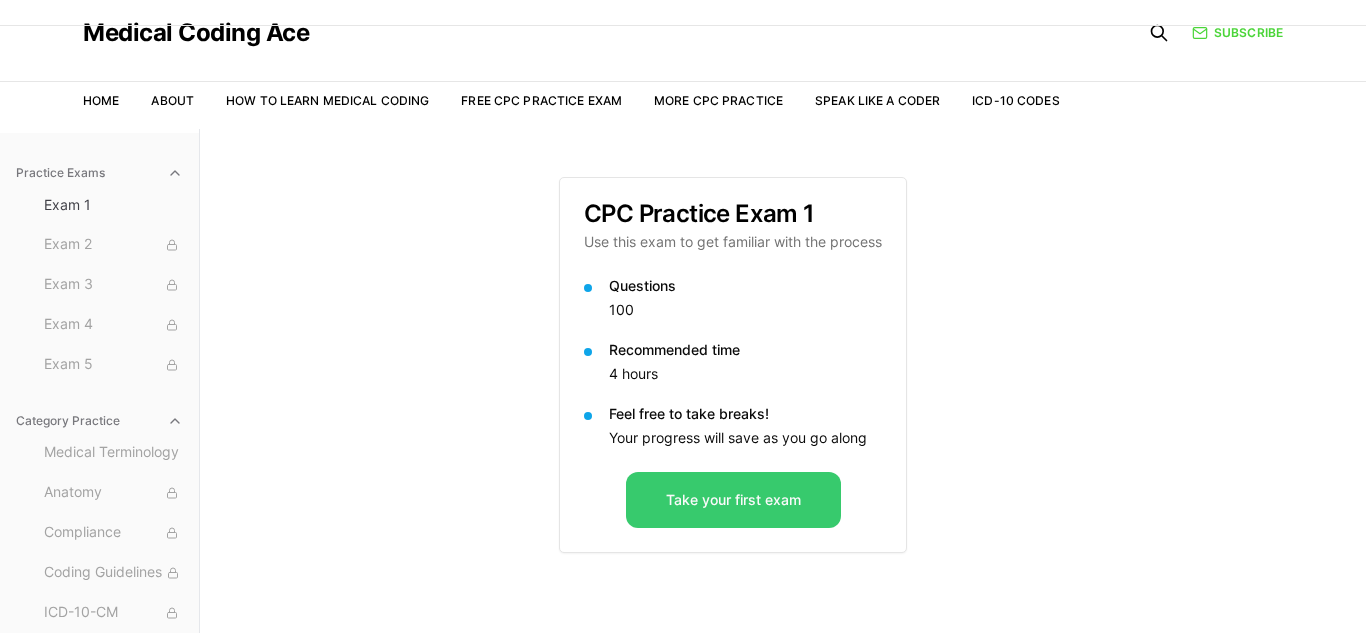 click on "Take your first exam" at bounding box center [733, 500] 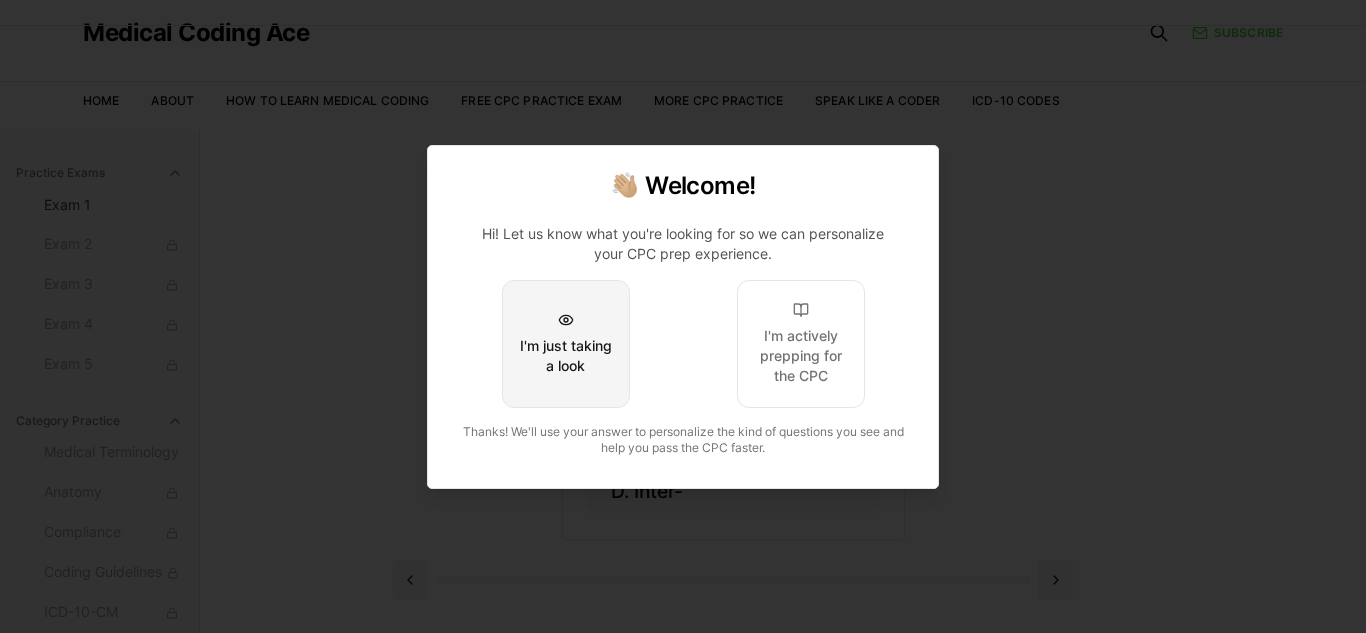 click on "I'm just taking a look" at bounding box center (566, 356) 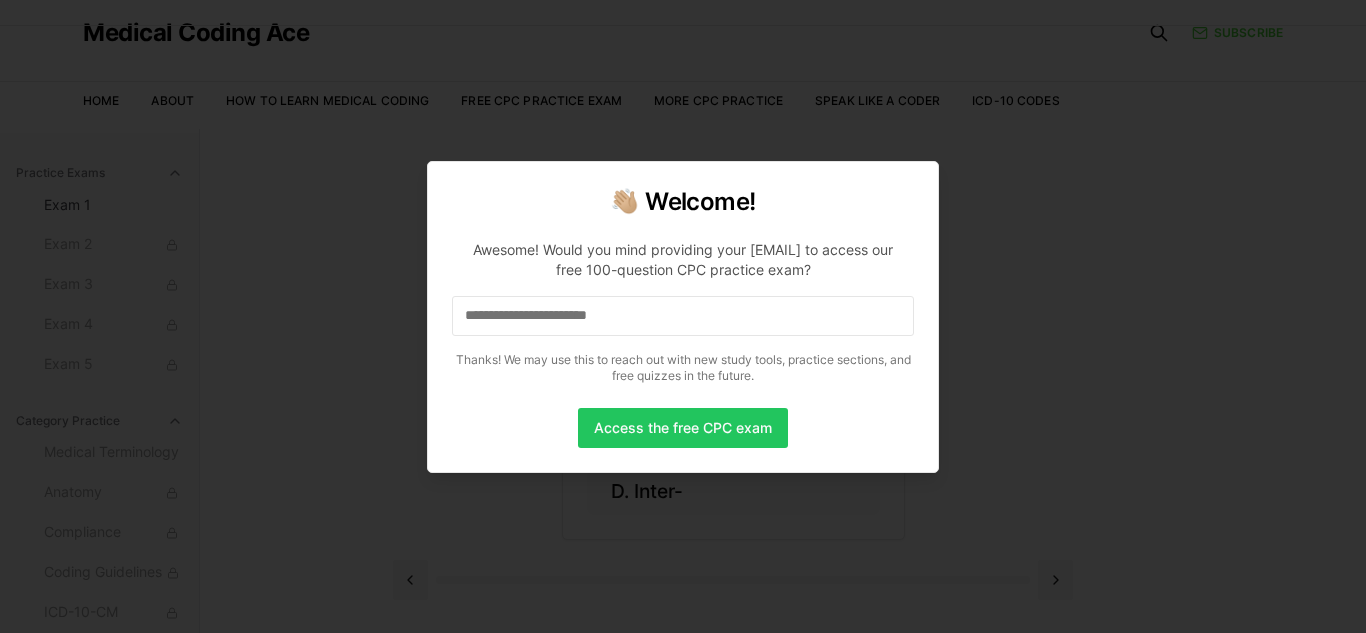 click at bounding box center [683, 316] 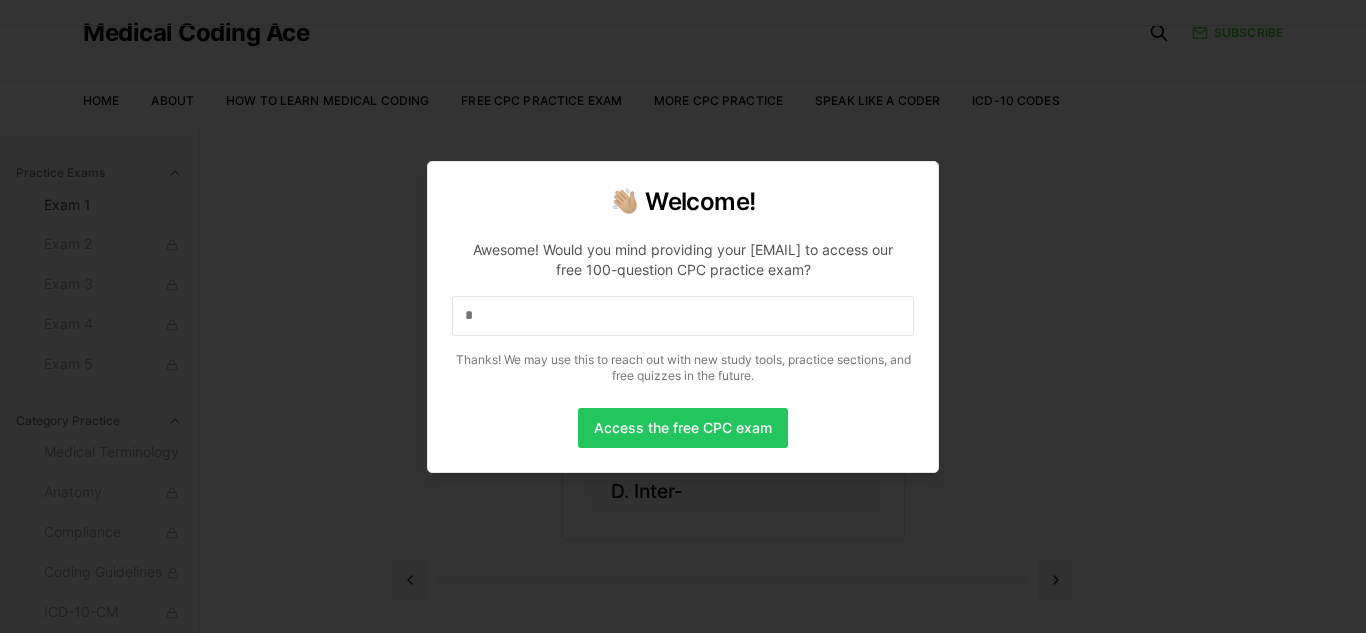 click on "*" at bounding box center [683, 316] 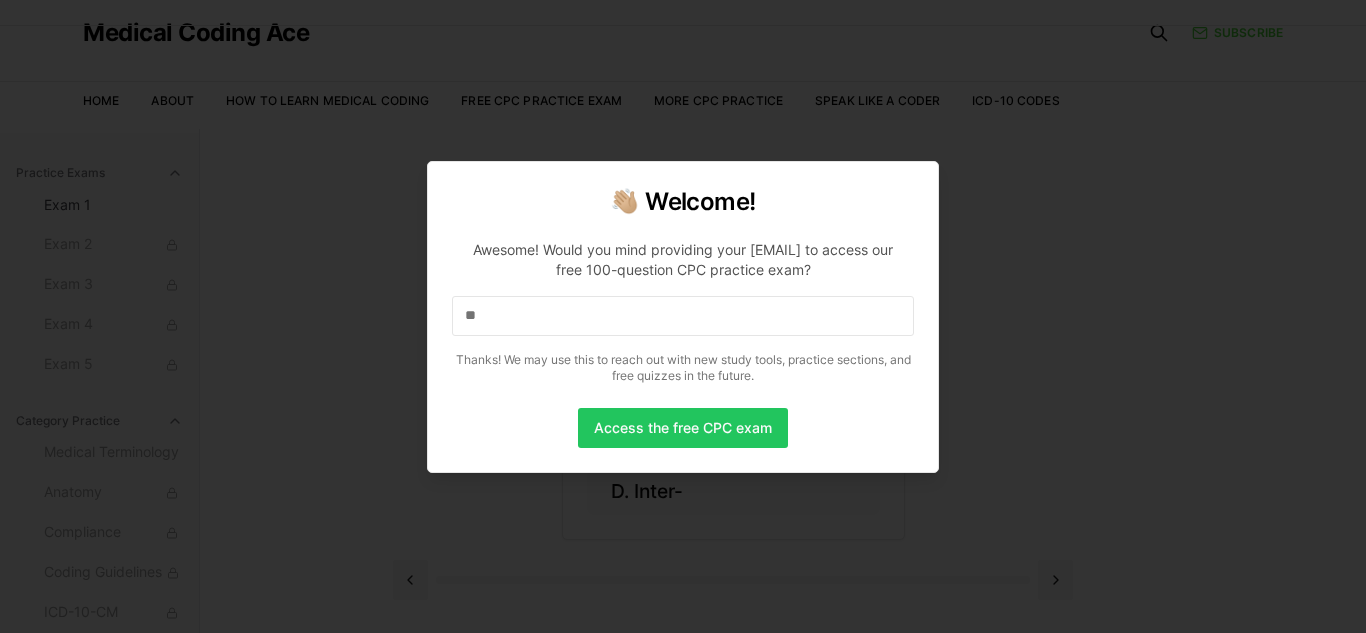 click on "**" at bounding box center [683, 316] 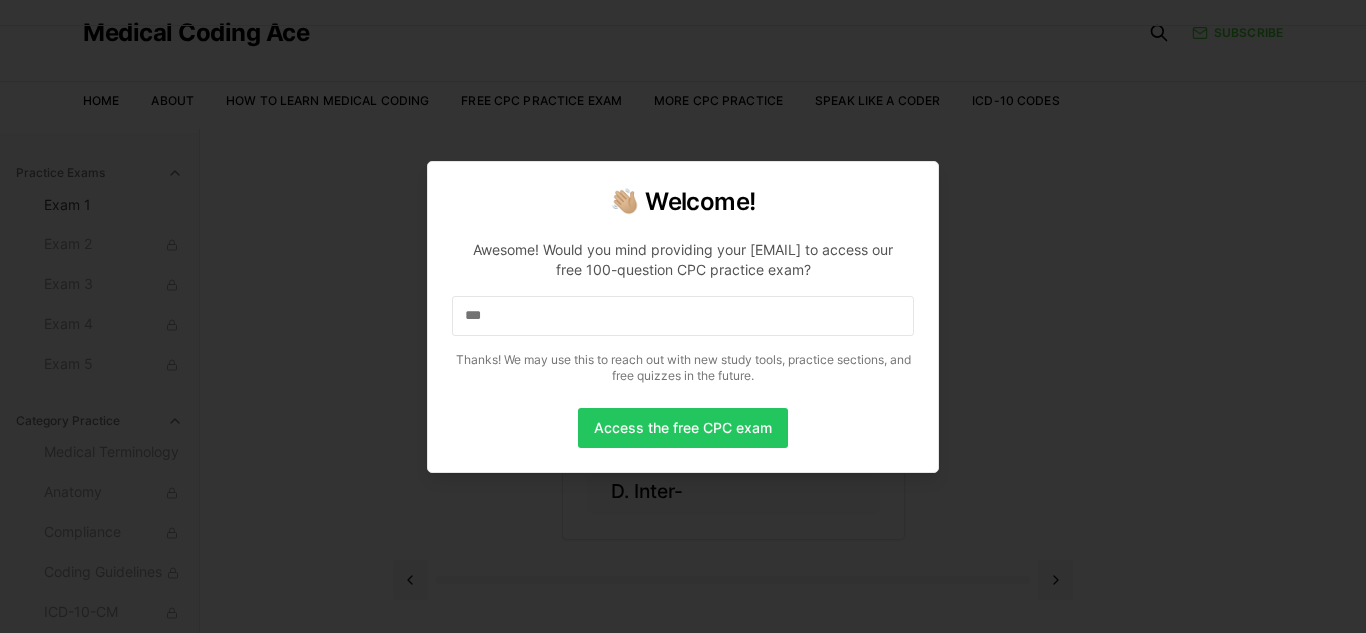 click on "***" at bounding box center (683, 316) 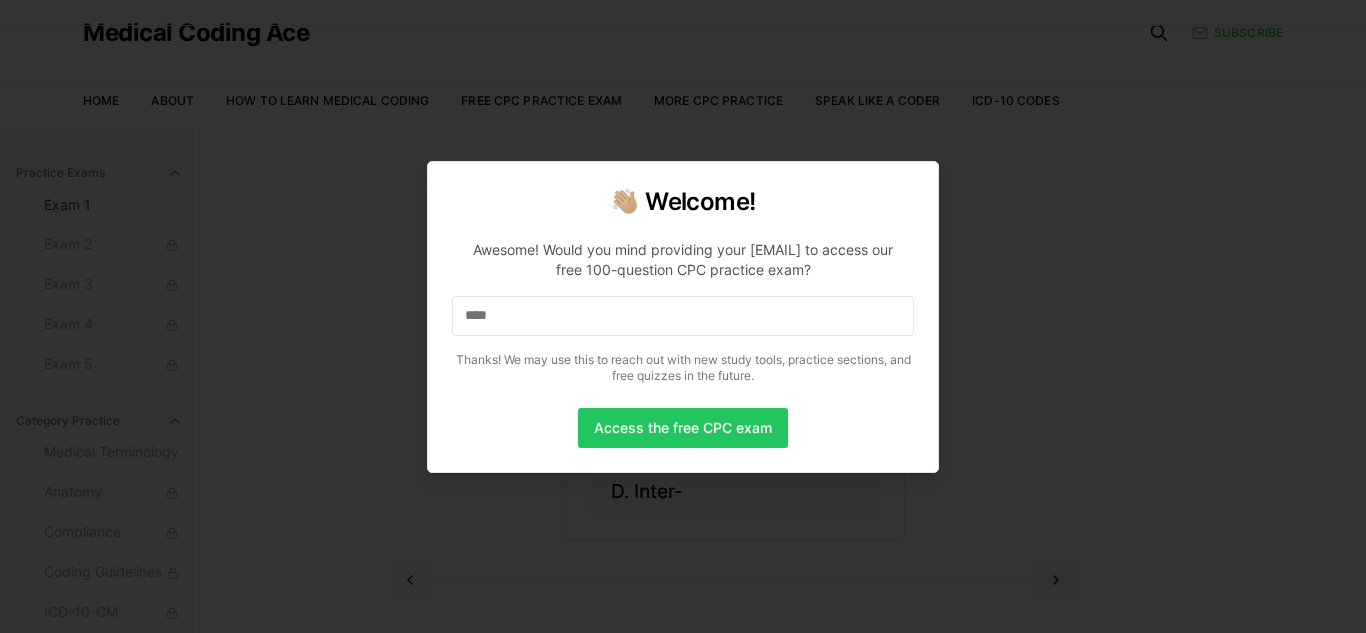 click on "****" at bounding box center (683, 316) 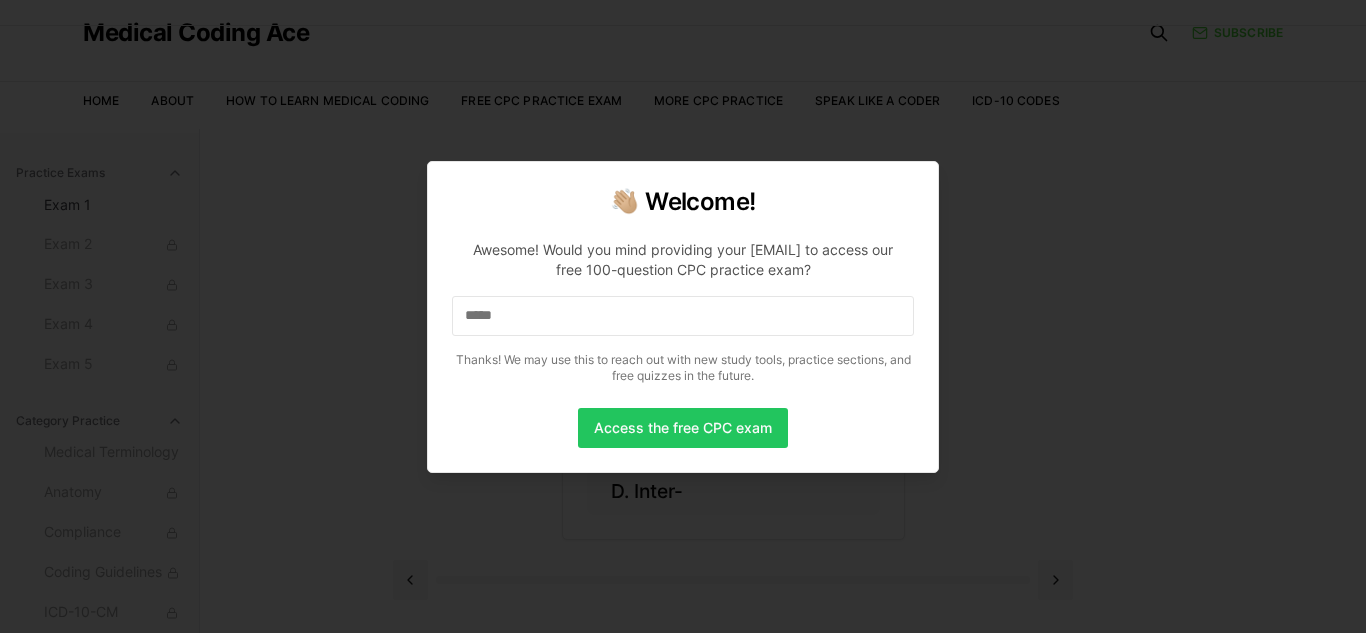click at bounding box center (683, 316) 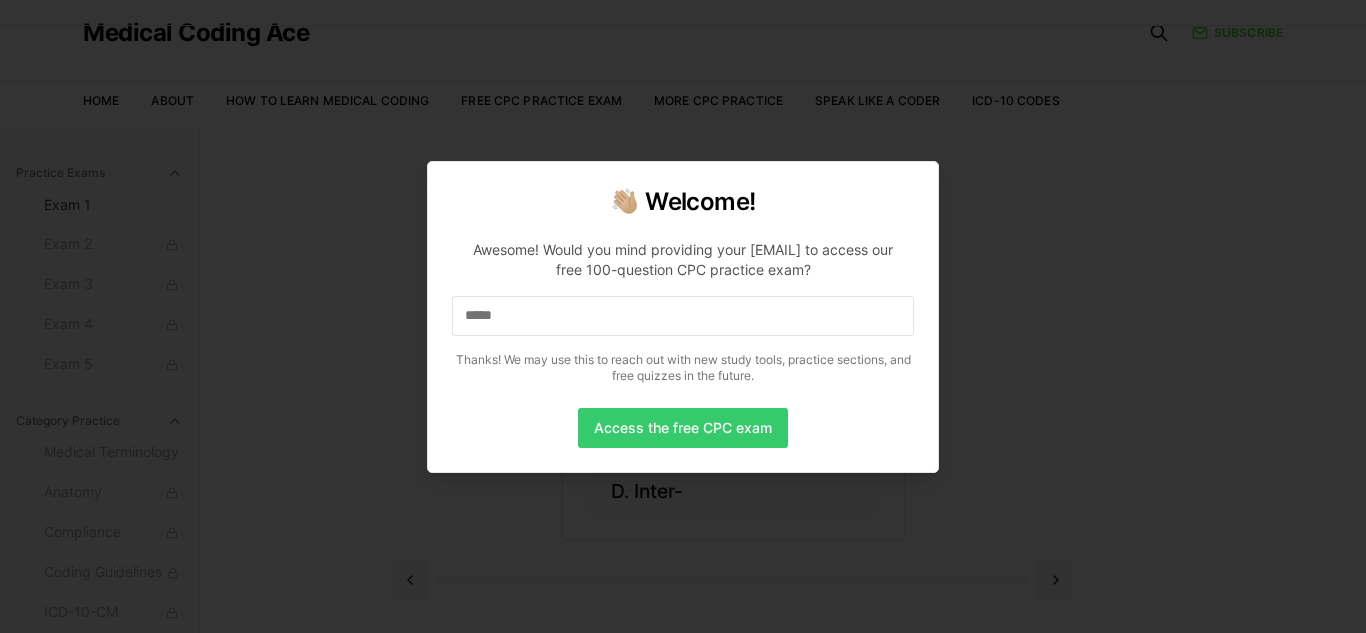 click on "Access the free CPC exam" at bounding box center [683, 428] 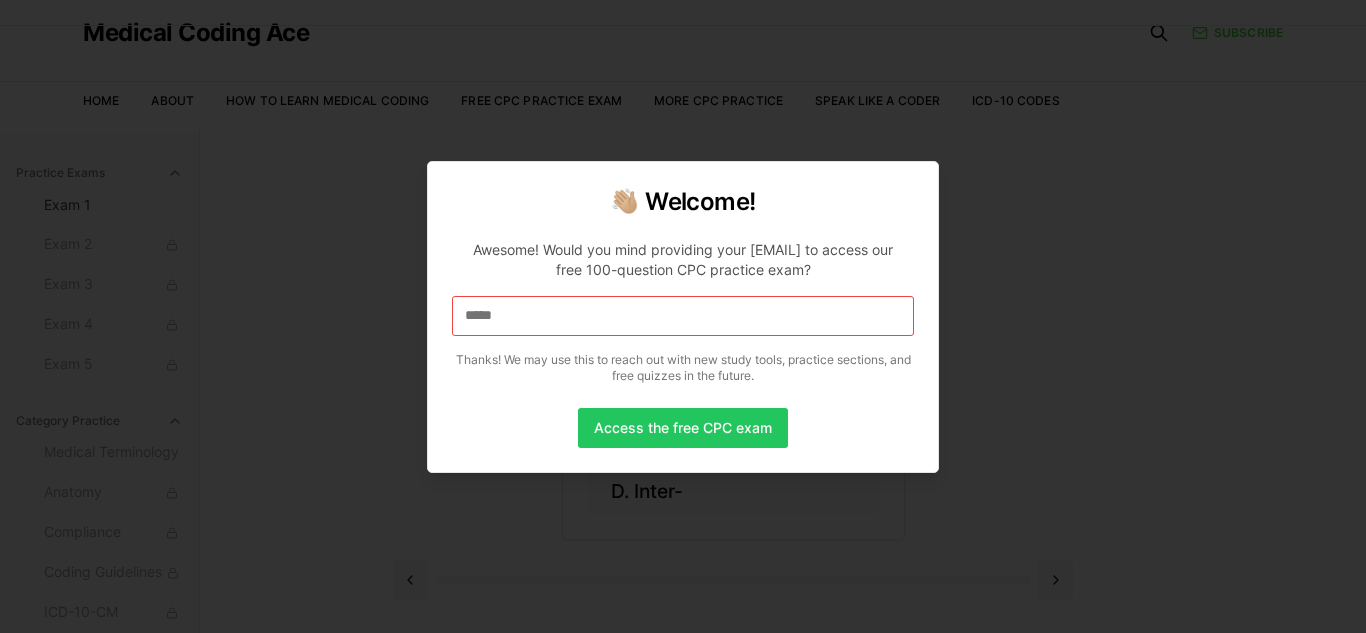 click on "*****" at bounding box center [683, 316] 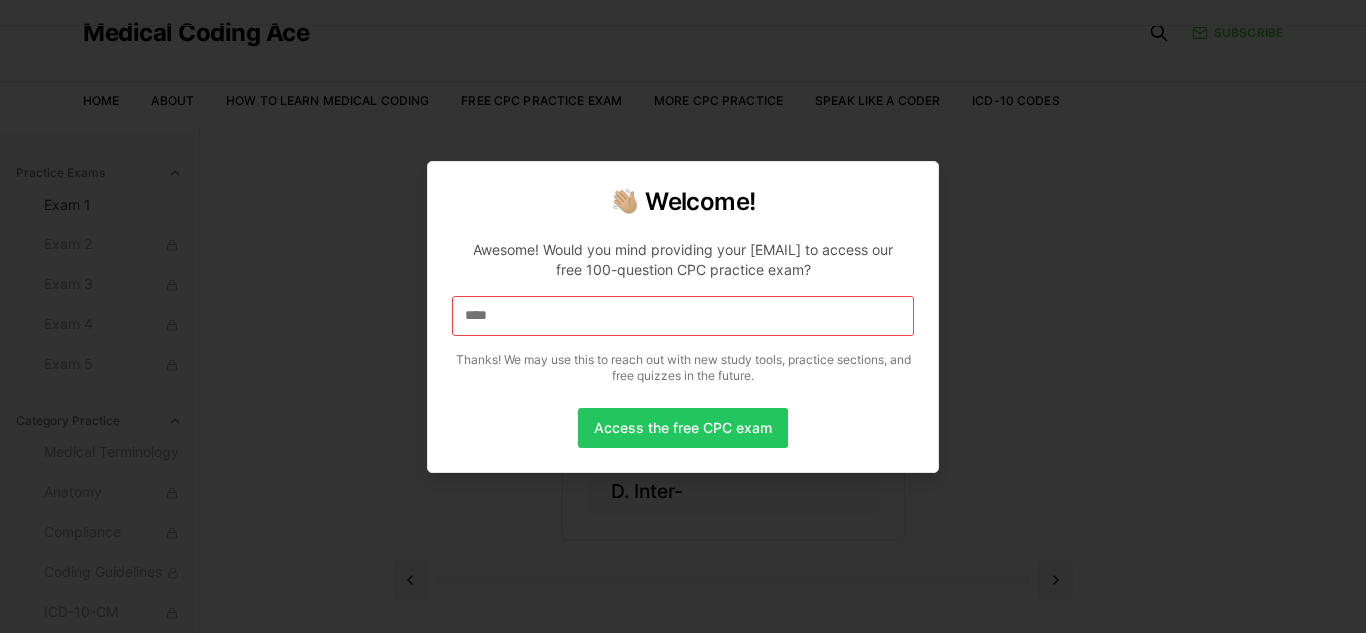 click on "****" at bounding box center (683, 316) 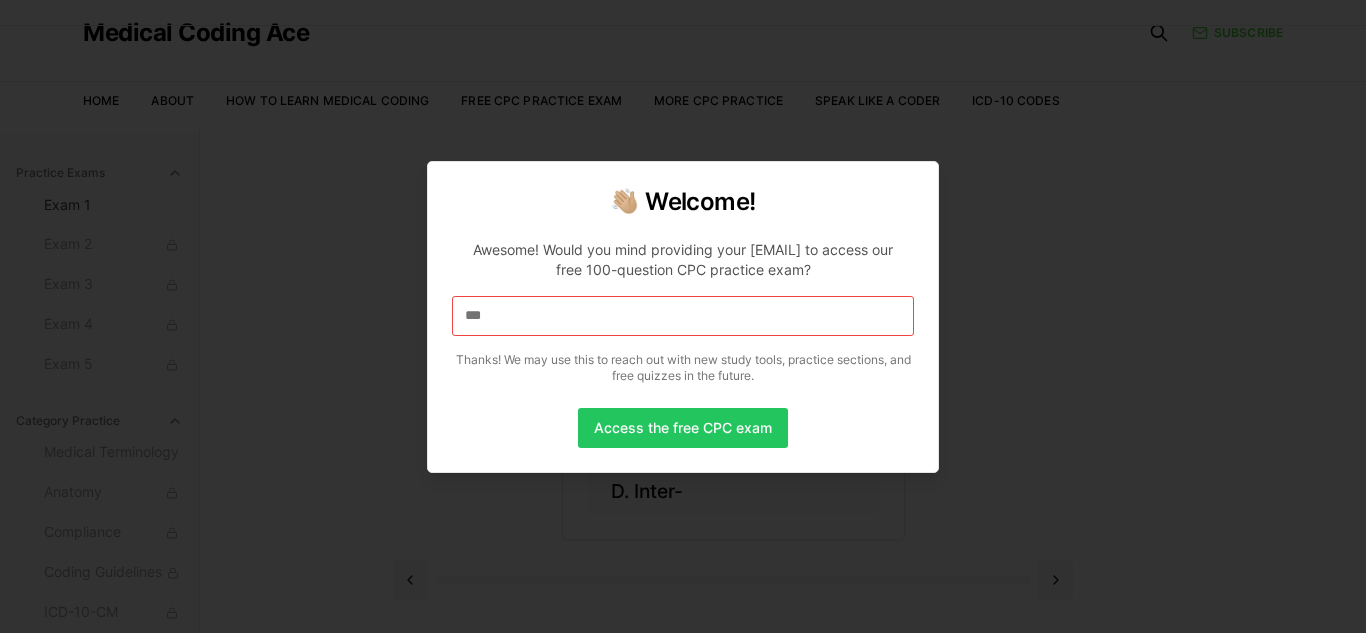 click on "***" at bounding box center [683, 316] 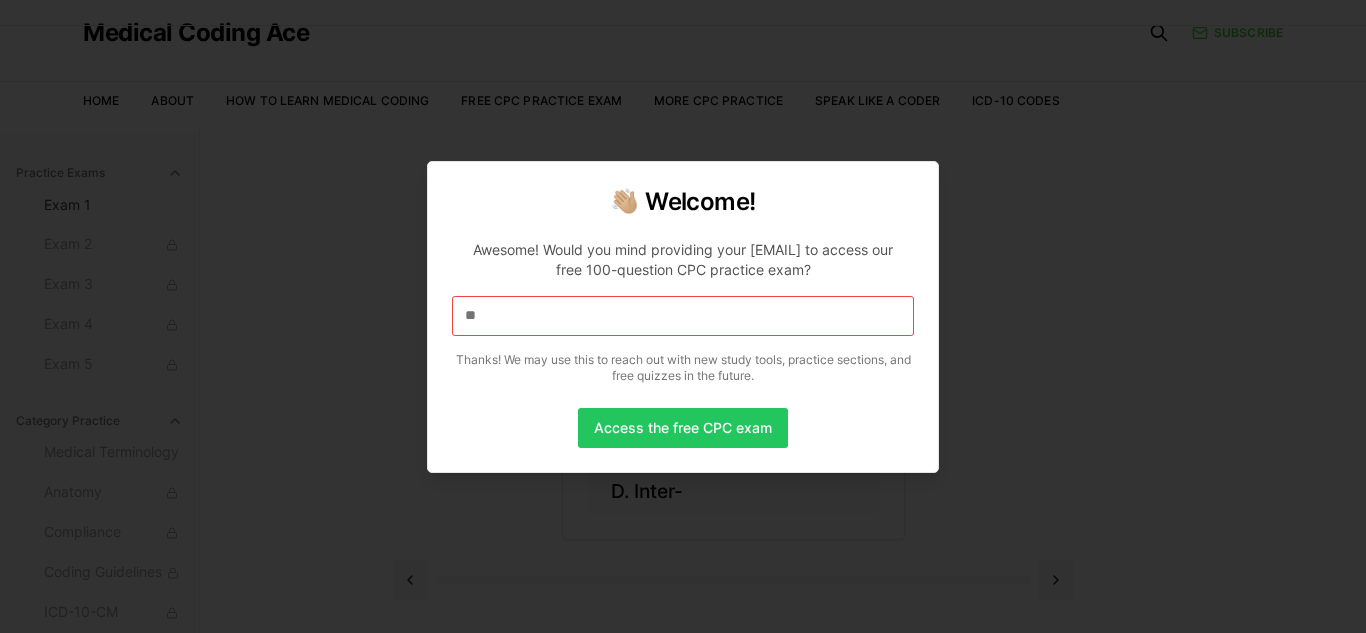 click on "**" at bounding box center [683, 316] 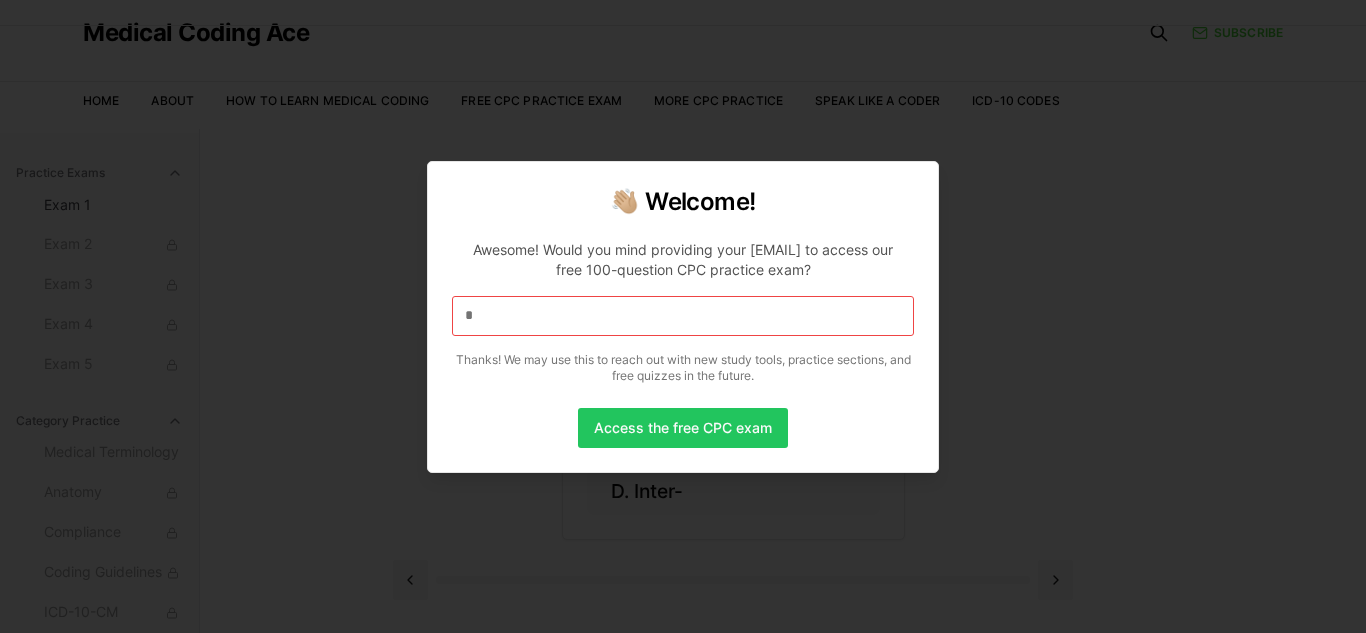 click on "*" at bounding box center (683, 316) 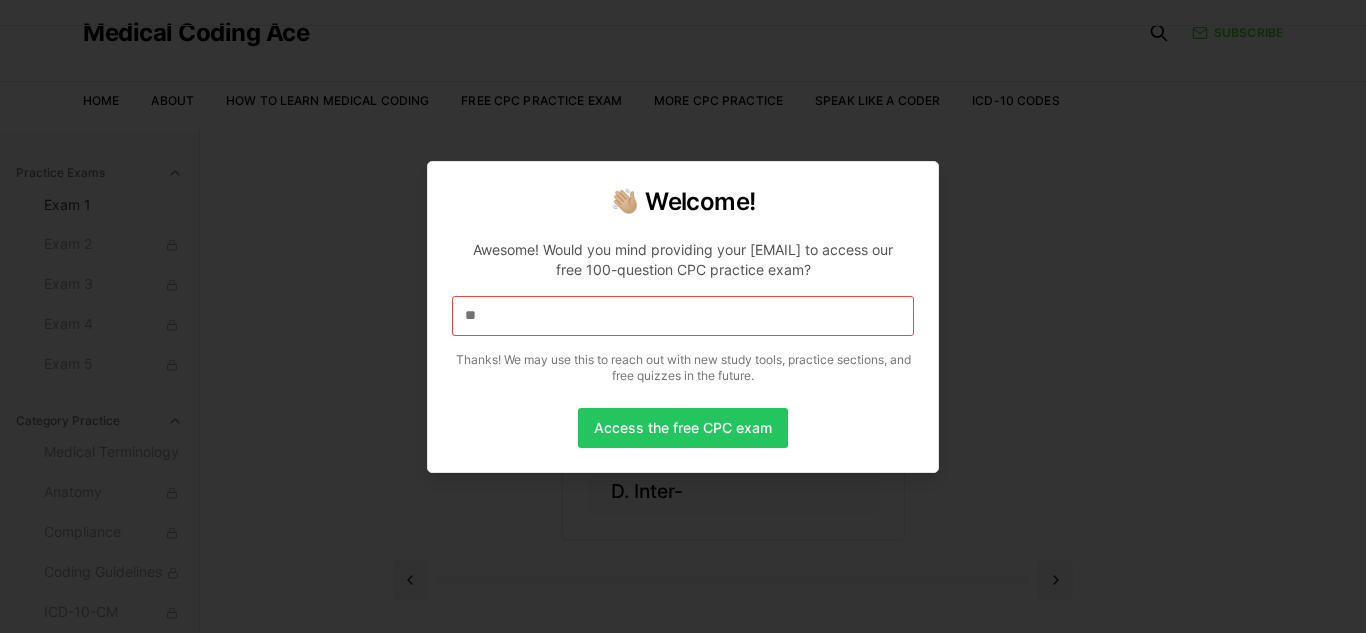 click on "**" at bounding box center (683, 316) 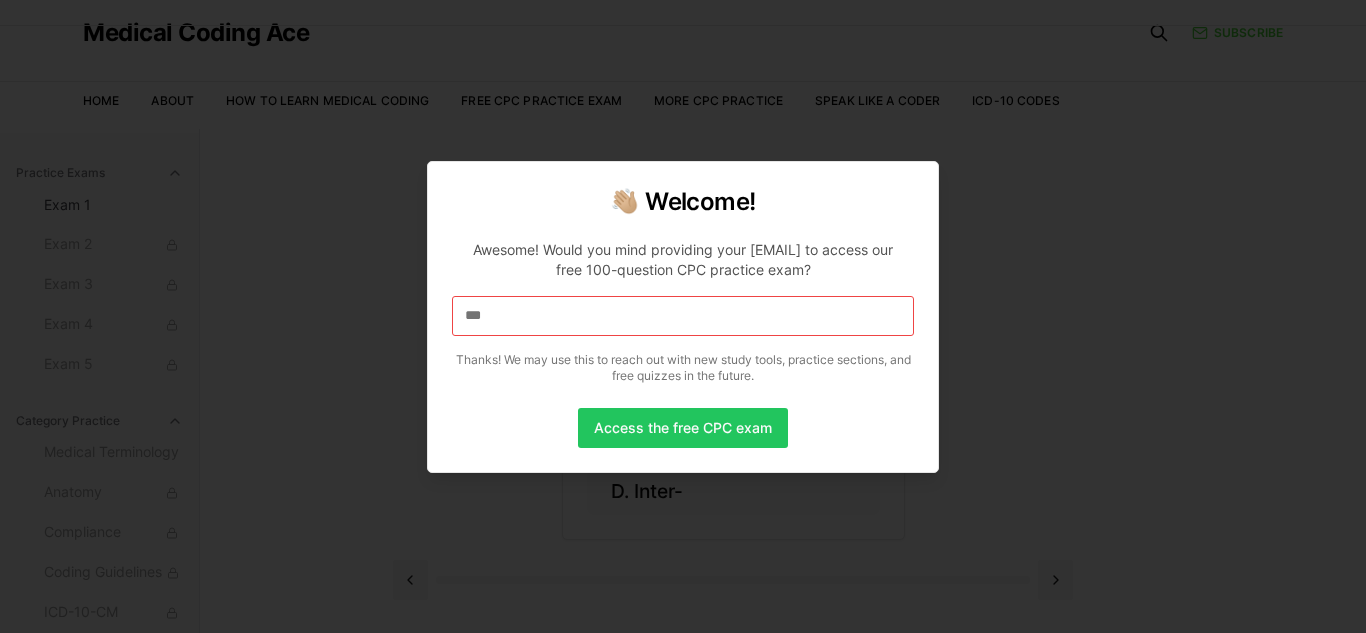 click on "***" at bounding box center (683, 316) 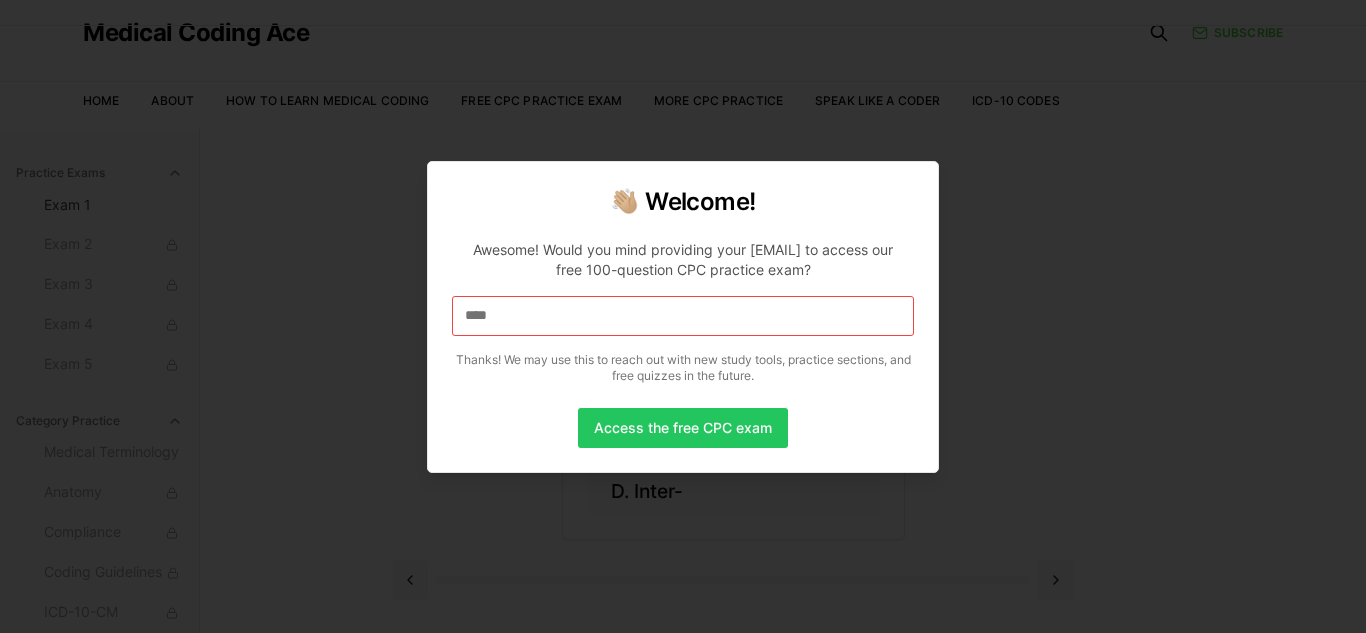click on "****" at bounding box center [683, 316] 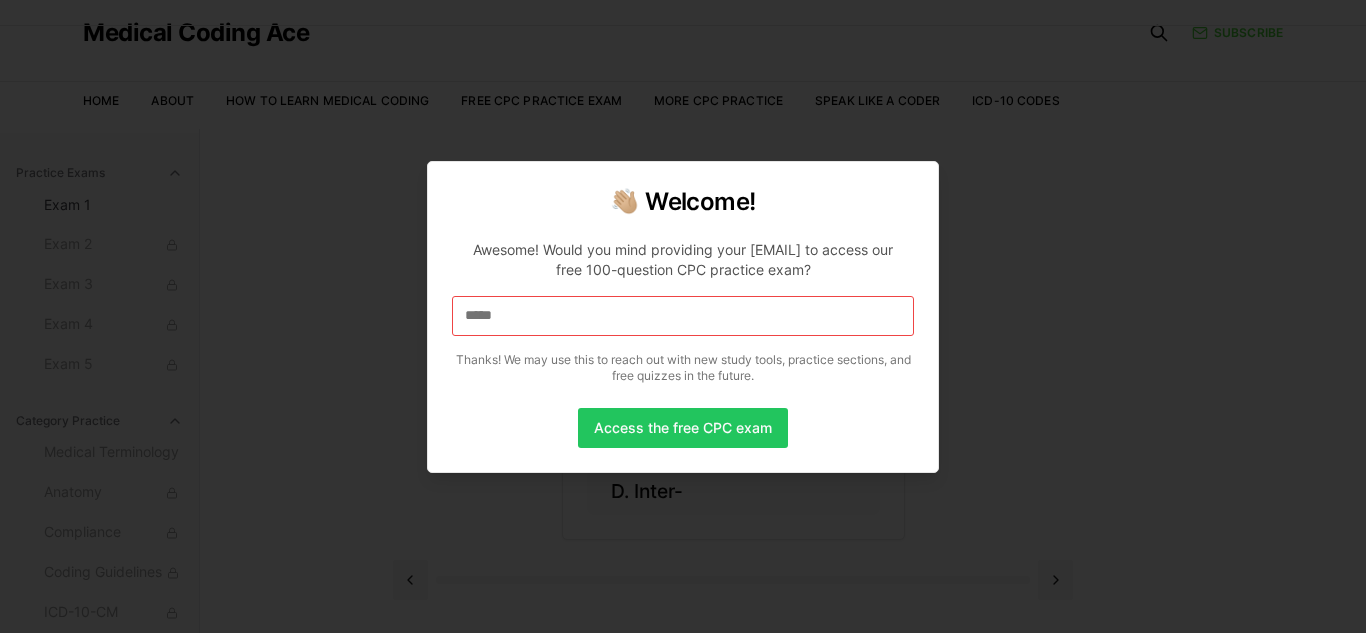 click on "*****" at bounding box center [683, 316] 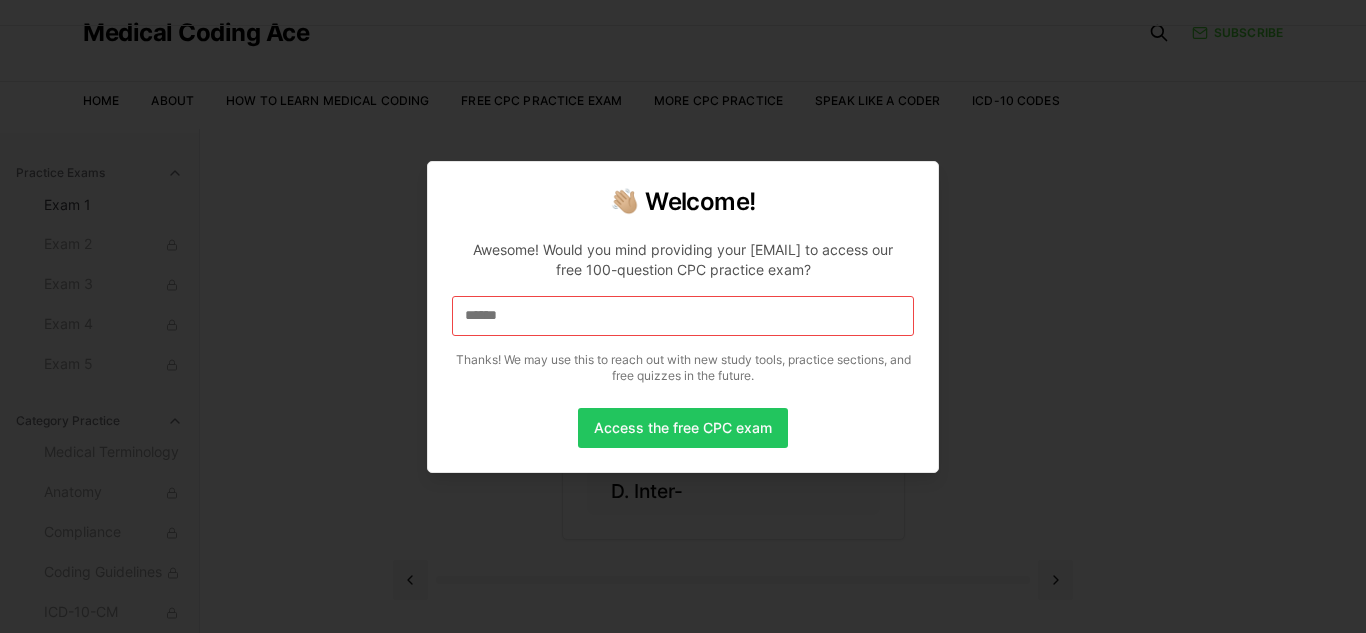 click on "******" at bounding box center (683, 316) 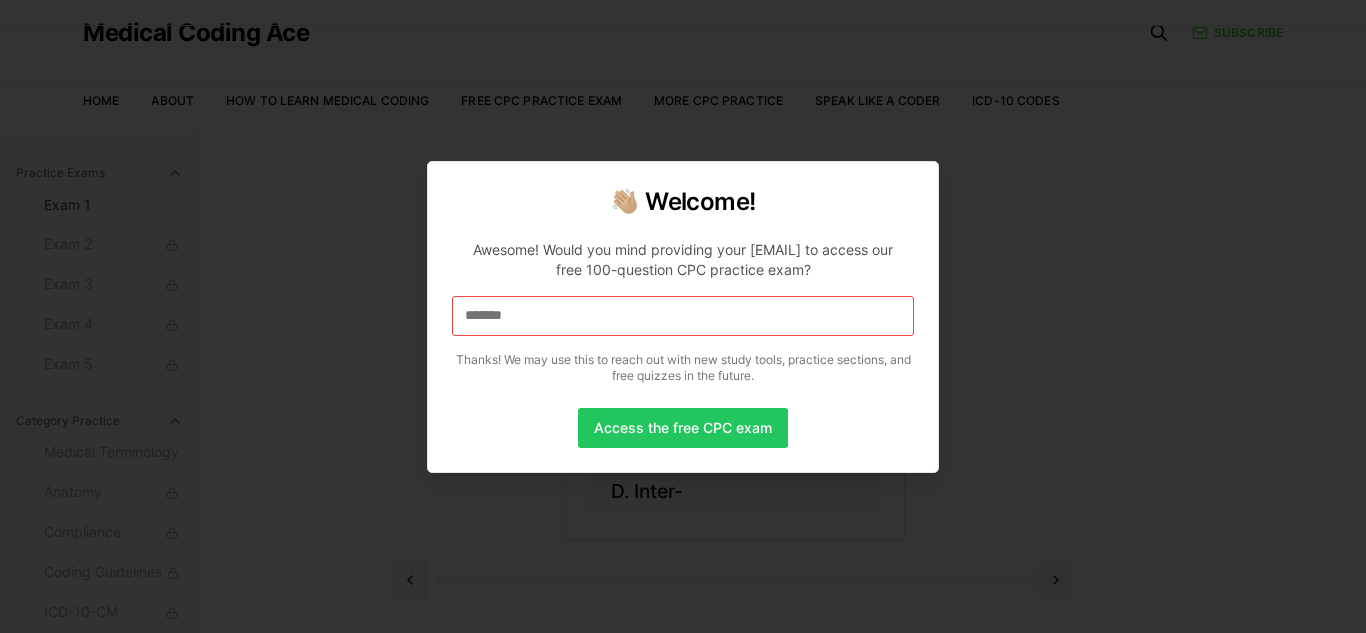 click on "*******" at bounding box center [683, 316] 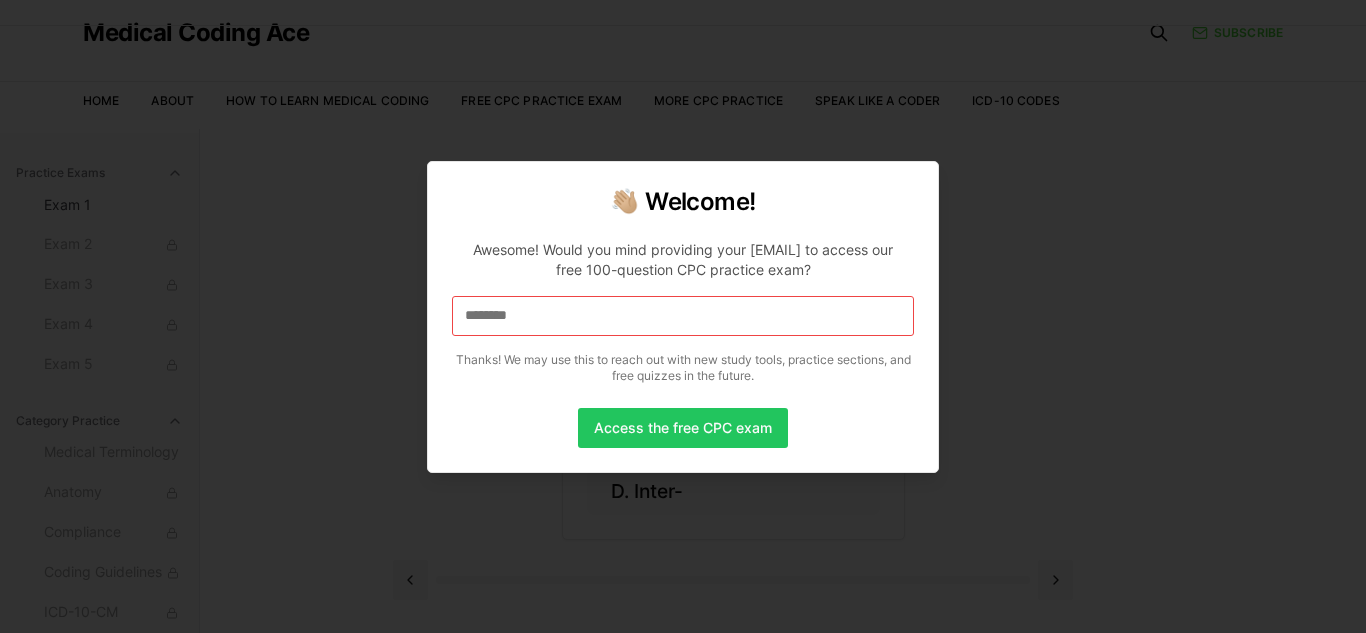 click on "********" at bounding box center (683, 316) 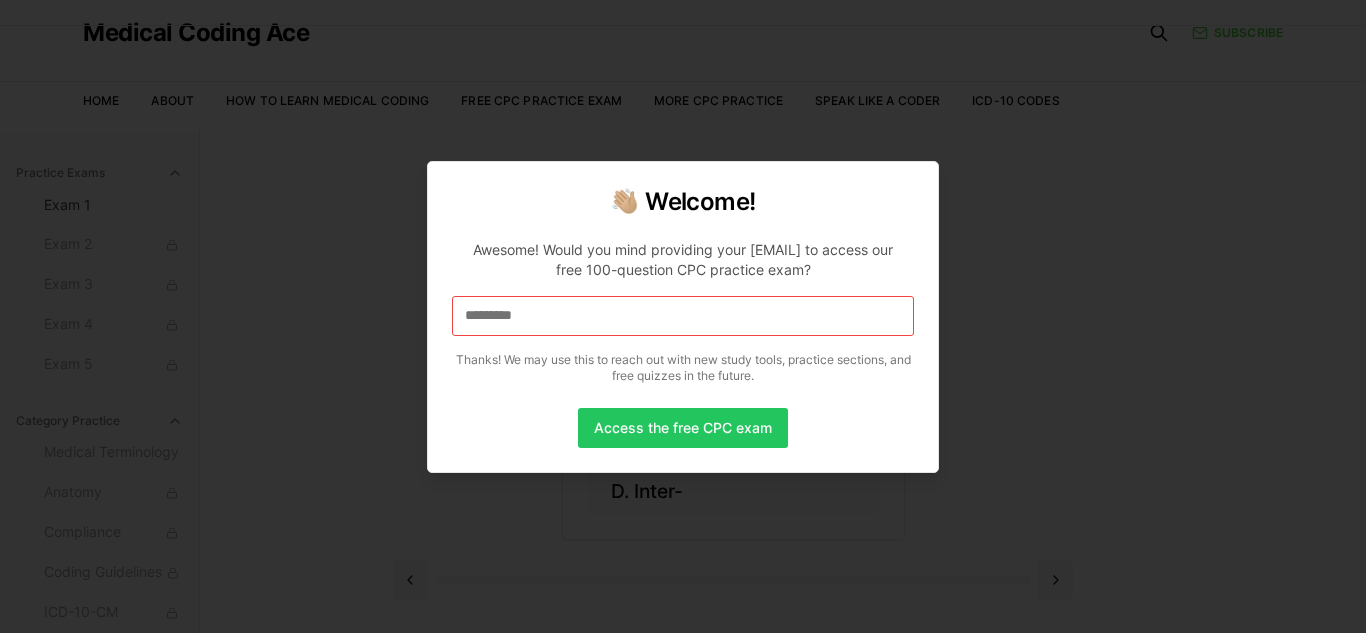 click on "*********" at bounding box center (683, 316) 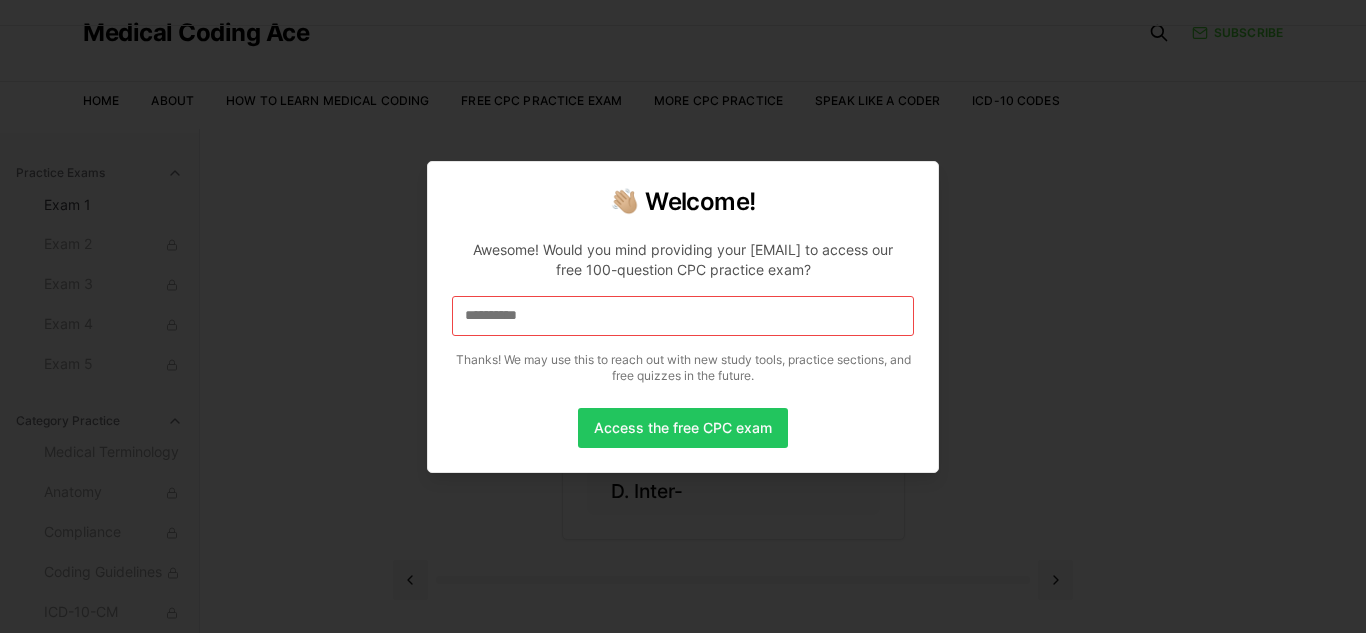 click on "**********" at bounding box center (683, 316) 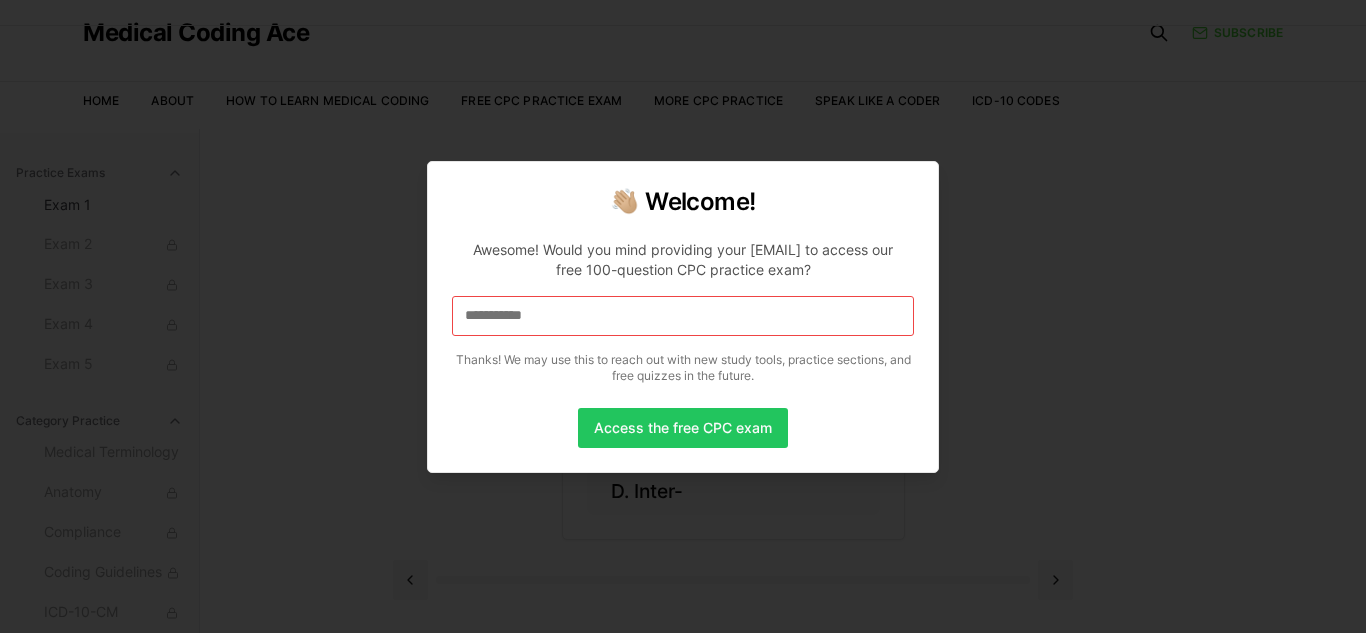 click on "**********" at bounding box center (683, 316) 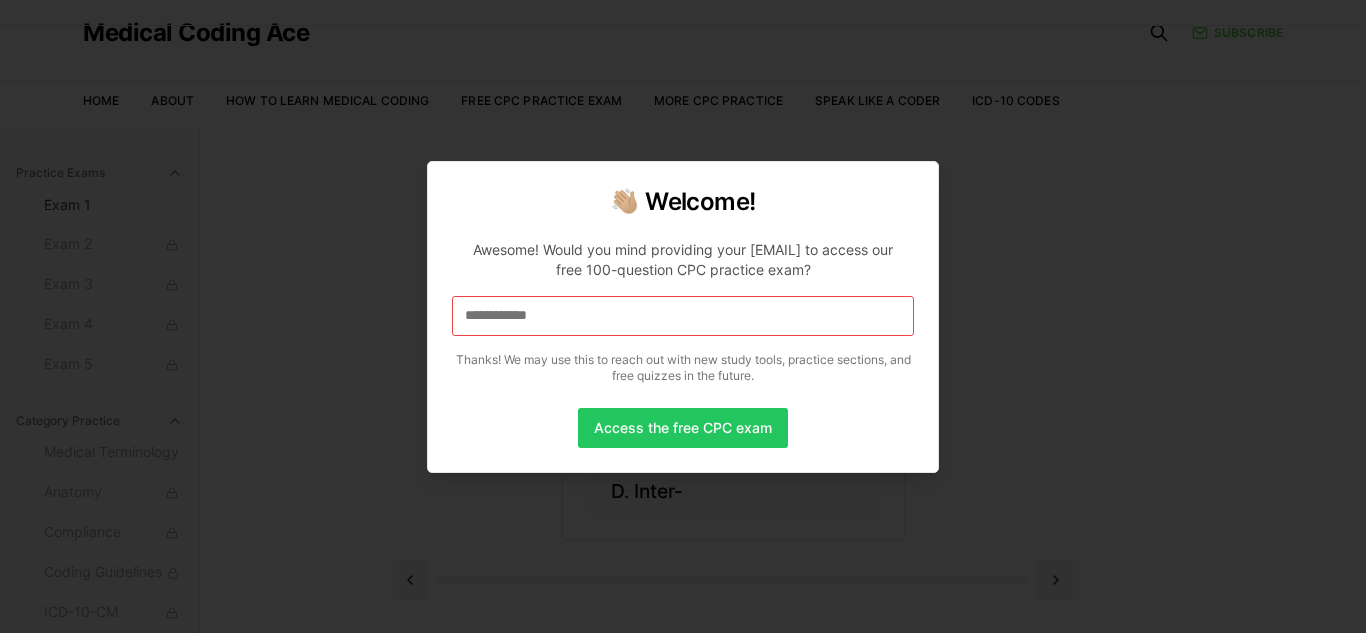 click on "**********" at bounding box center [683, 316] 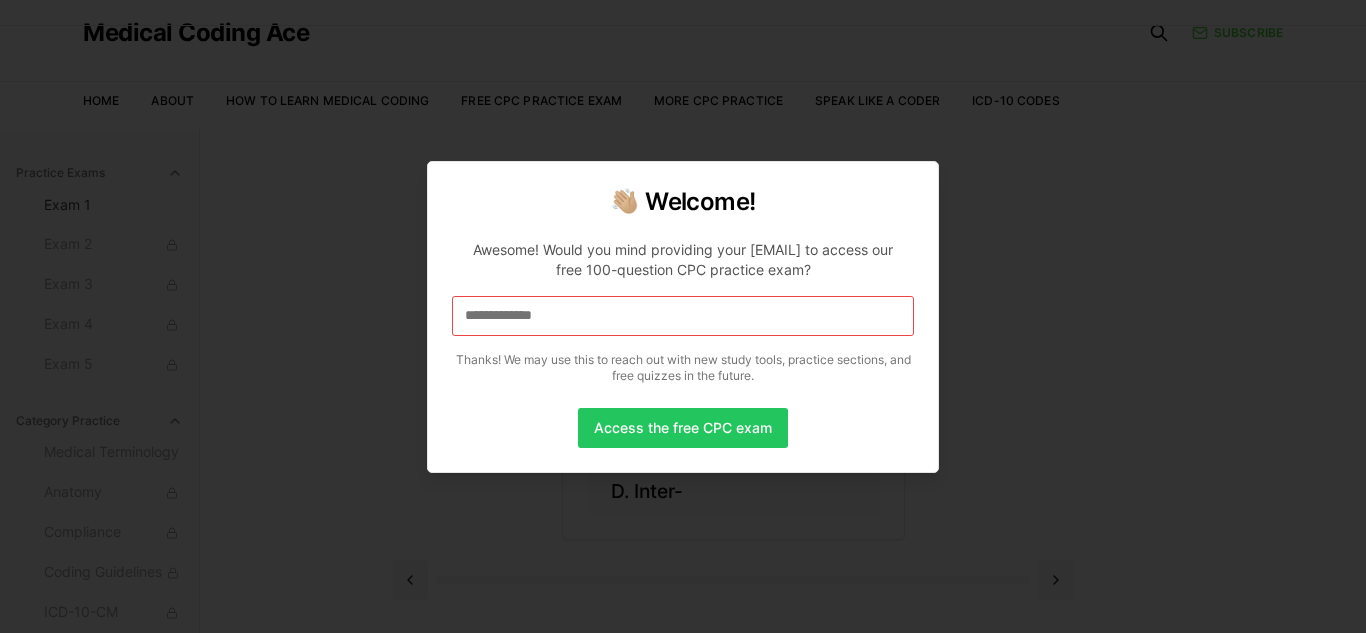 click on "**********" at bounding box center (683, 316) 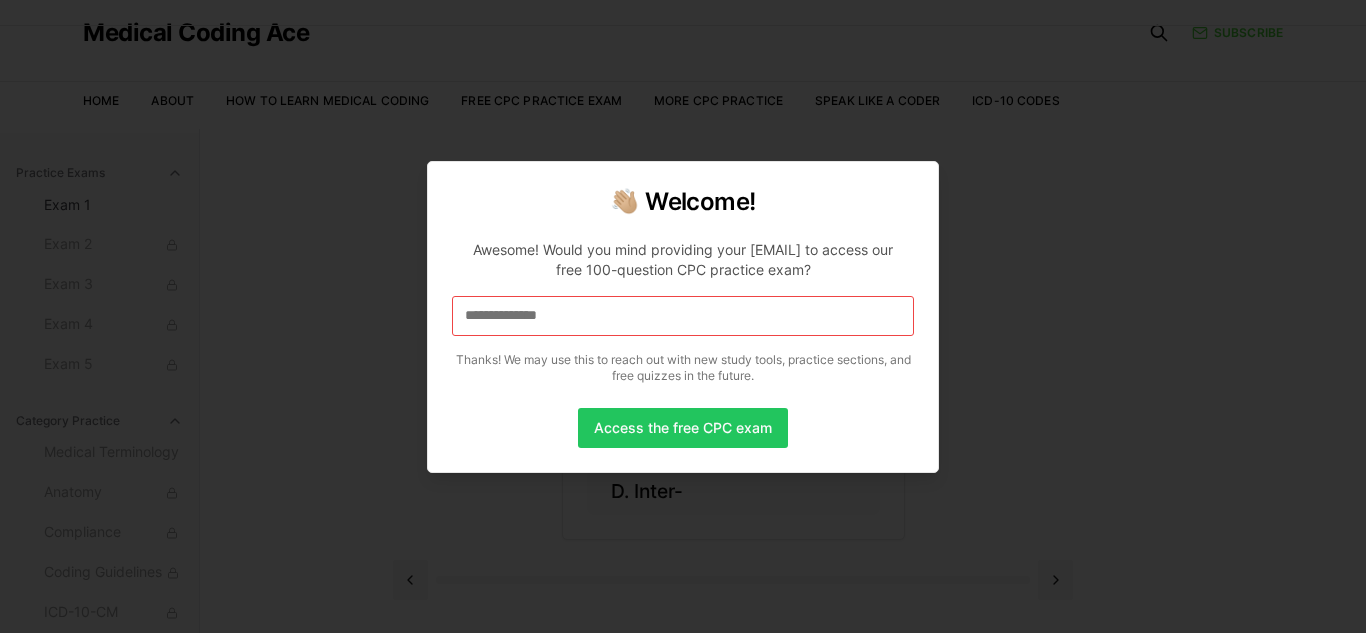 click on "**********" at bounding box center [683, 316] 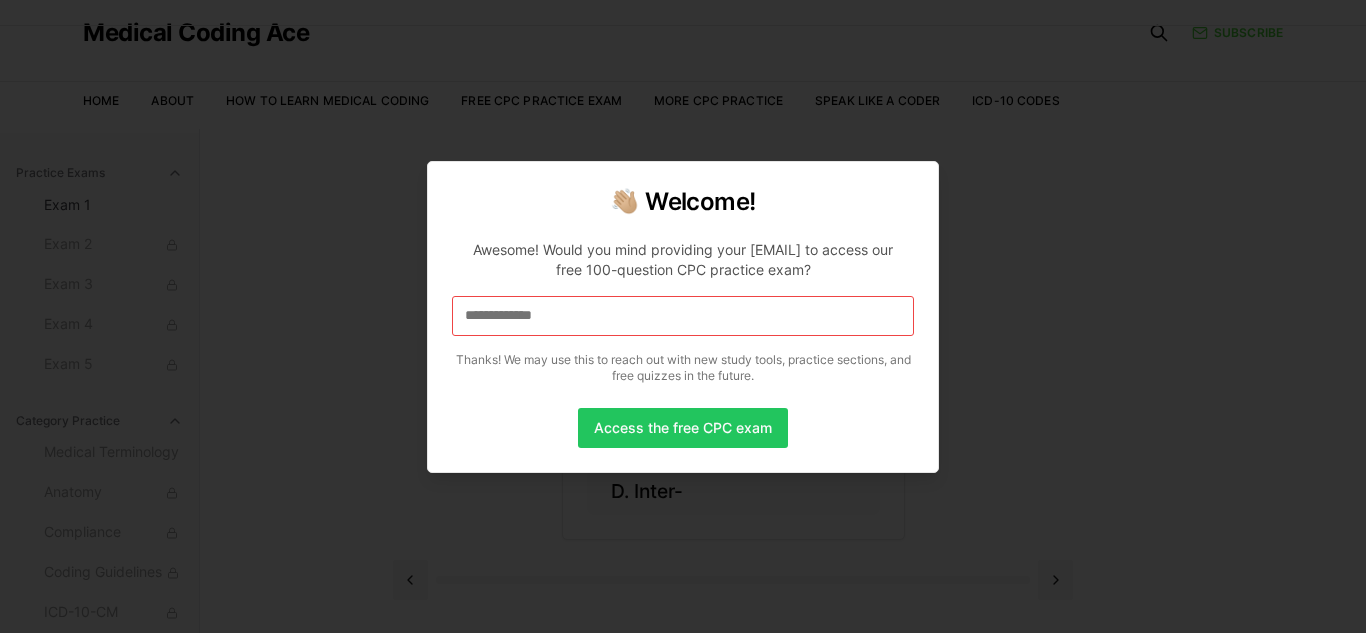 click on "**********" at bounding box center [683, 316] 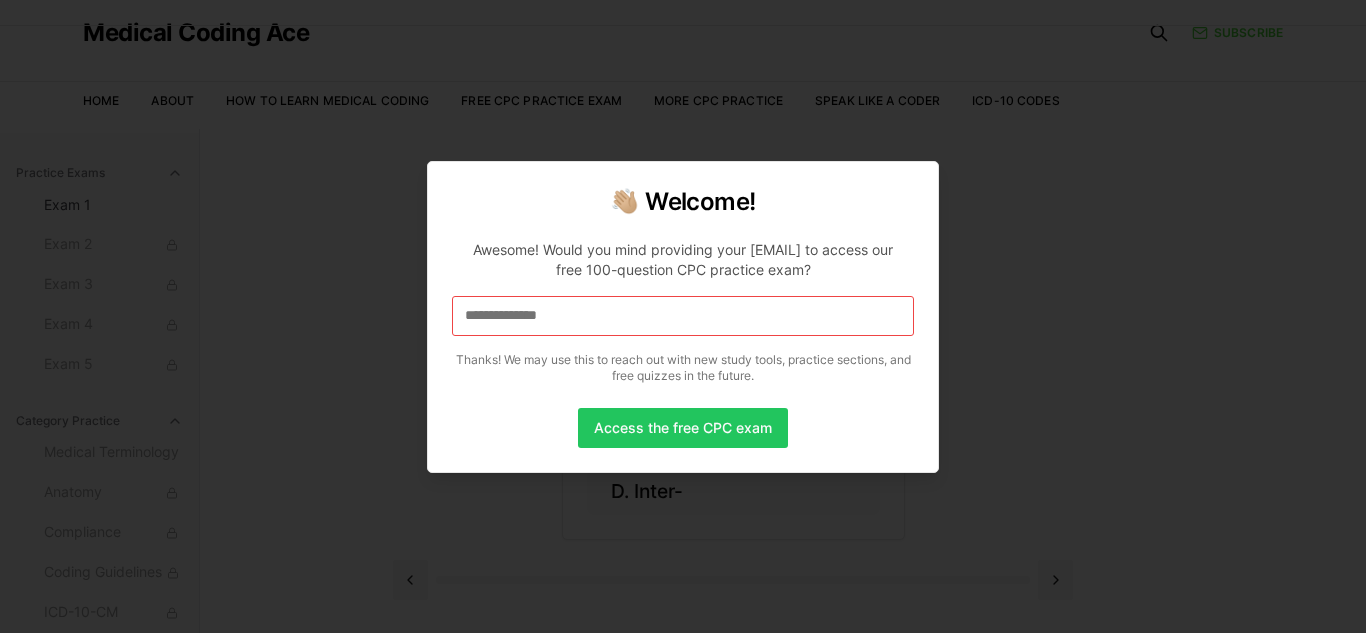 click on "**********" at bounding box center [683, 316] 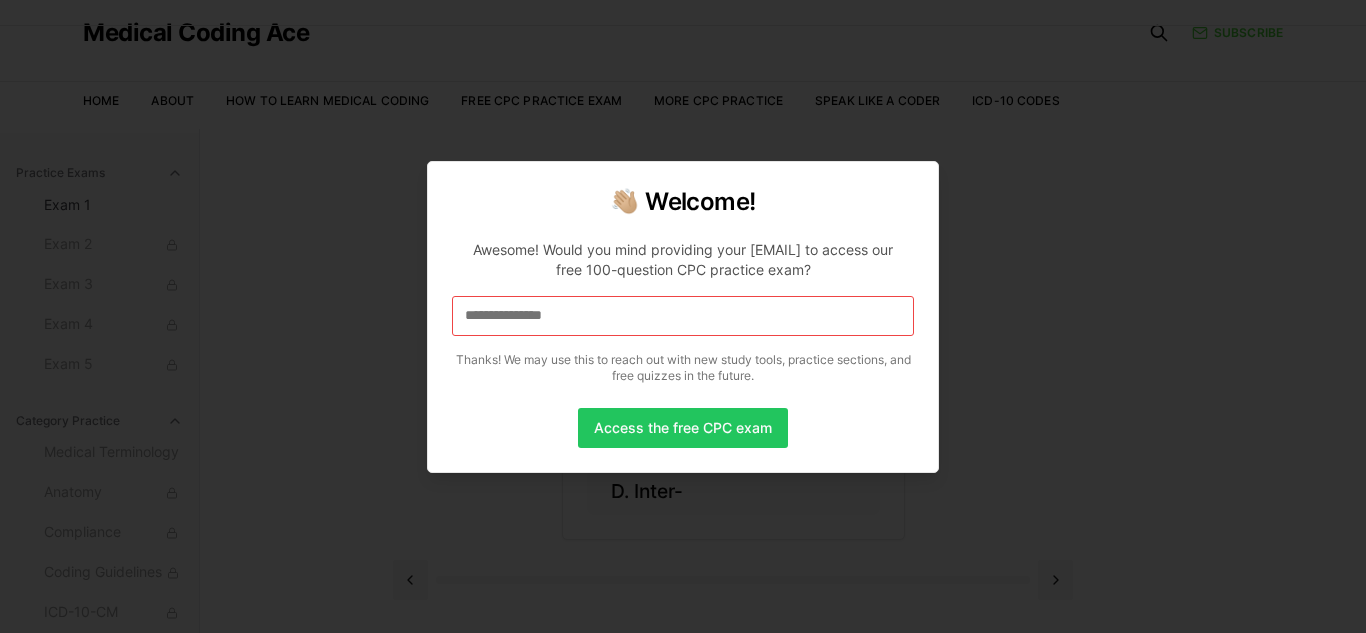 click on "**********" at bounding box center [683, 316] 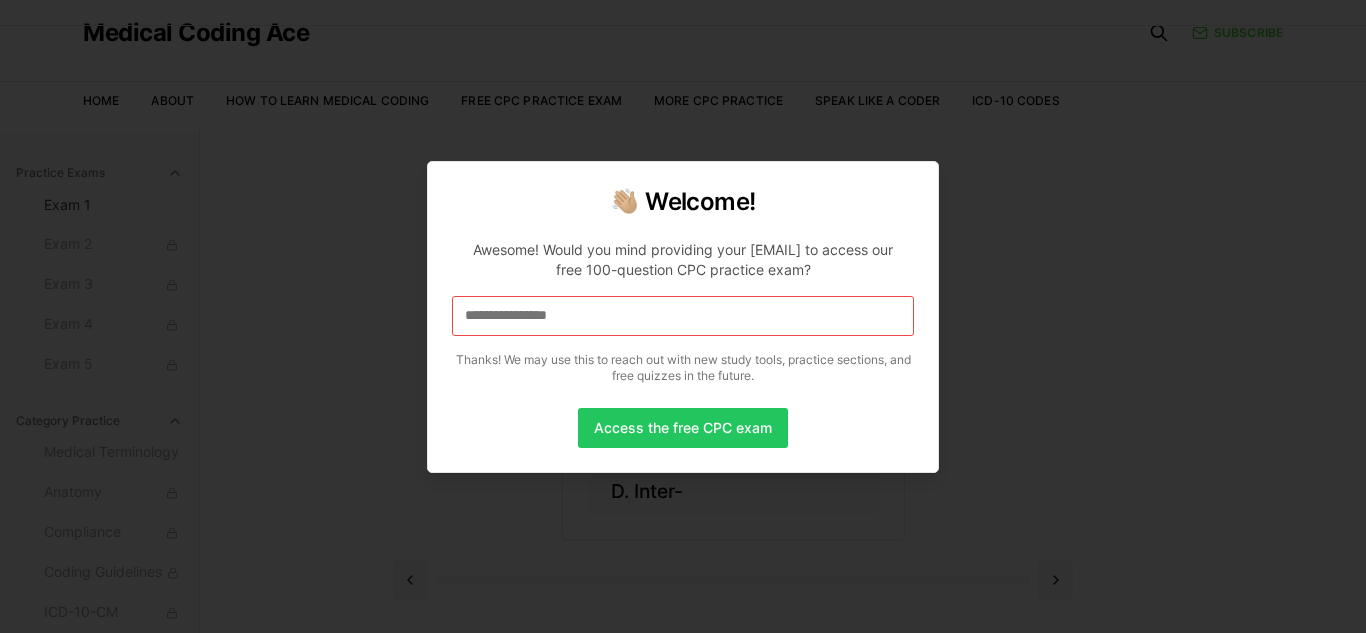 click on "**********" at bounding box center (683, 316) 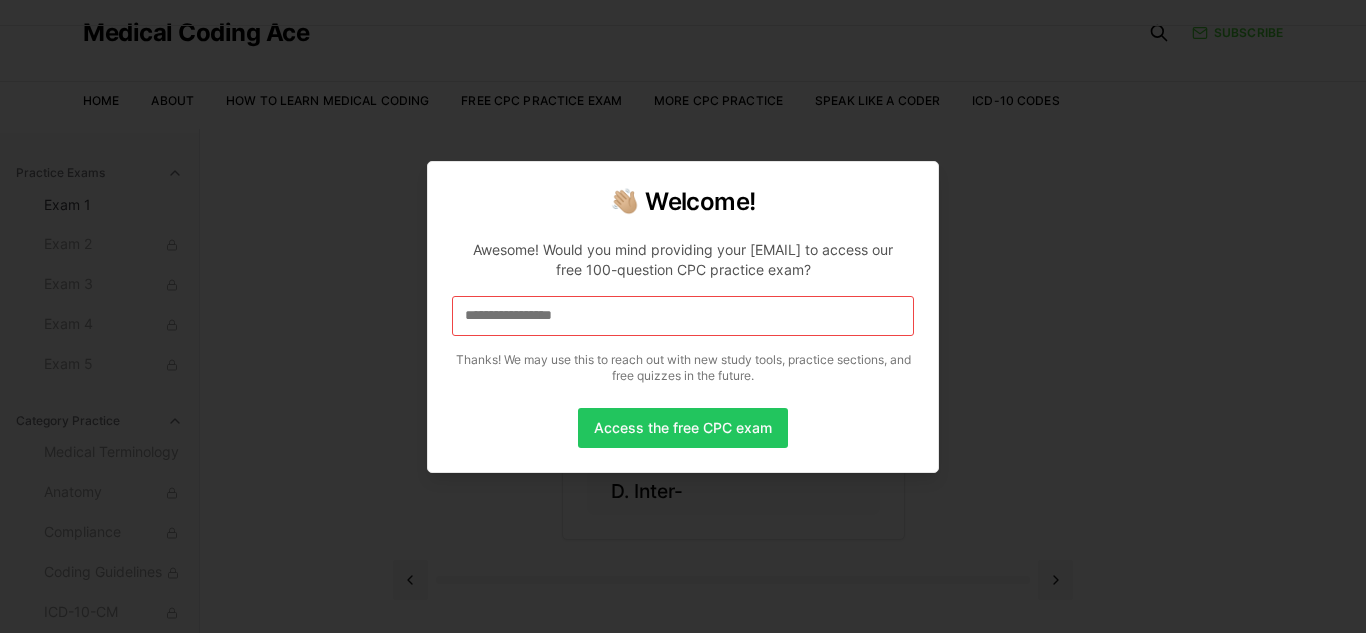 click on "**********" at bounding box center (683, 316) 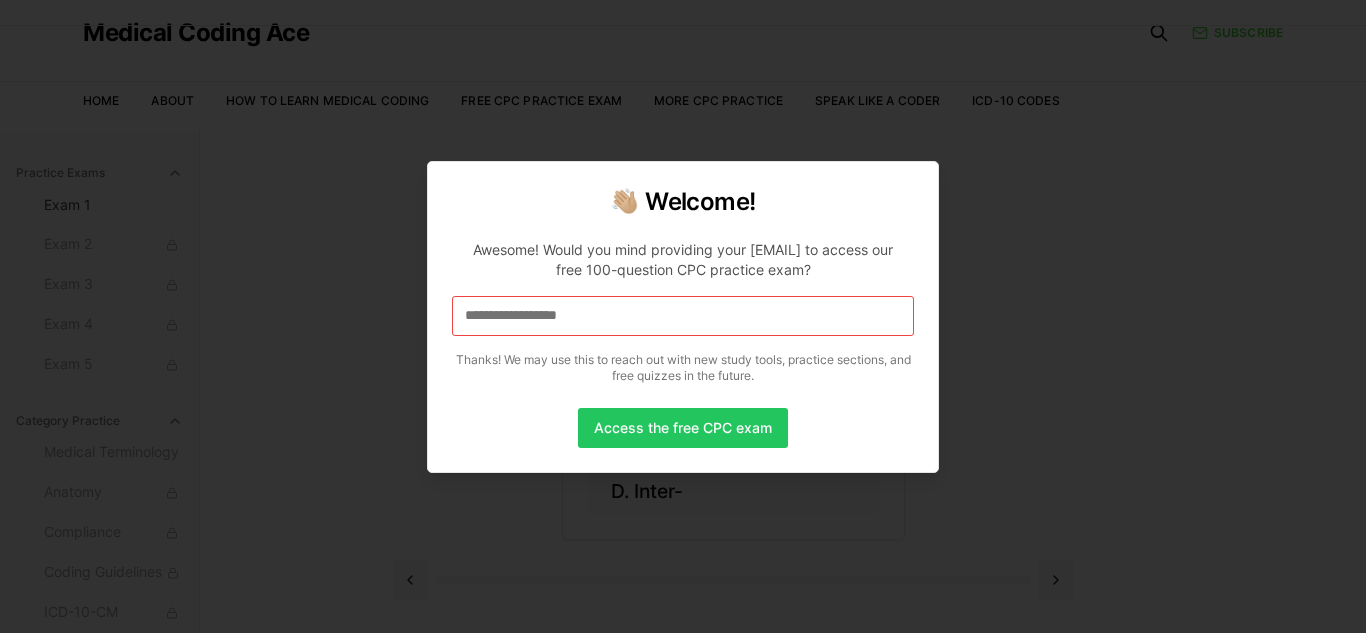 click on "**********" at bounding box center (683, 316) 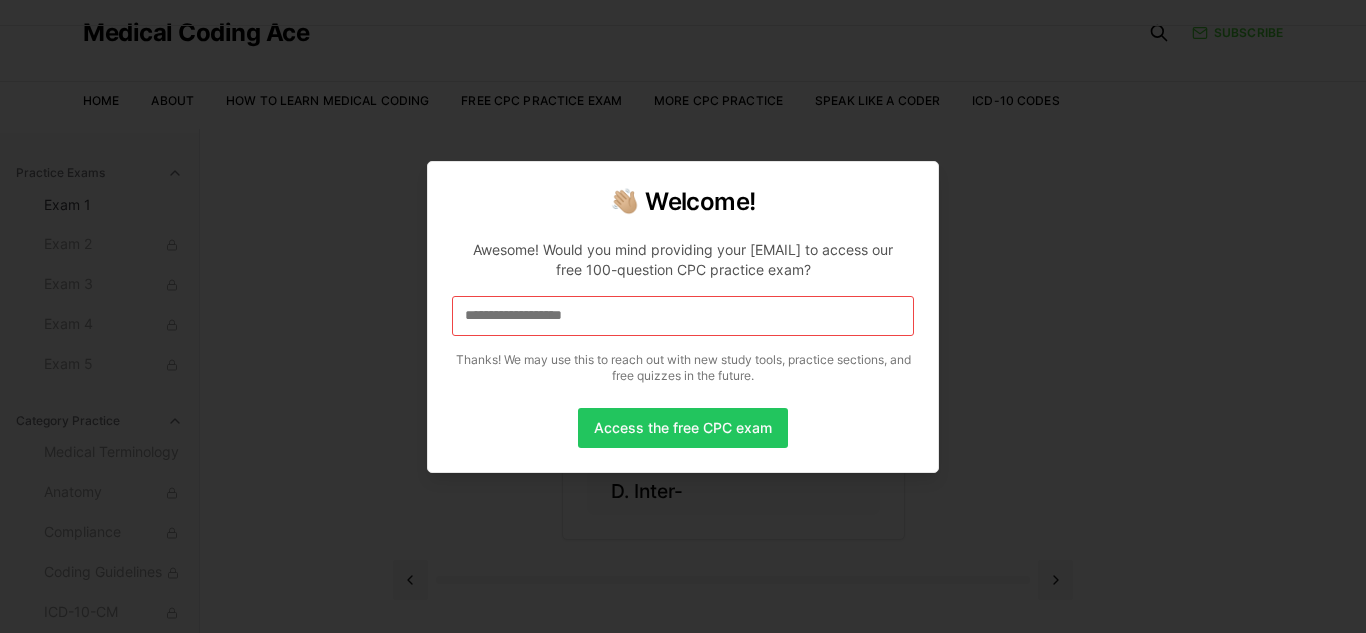 click on "**********" at bounding box center (683, 316) 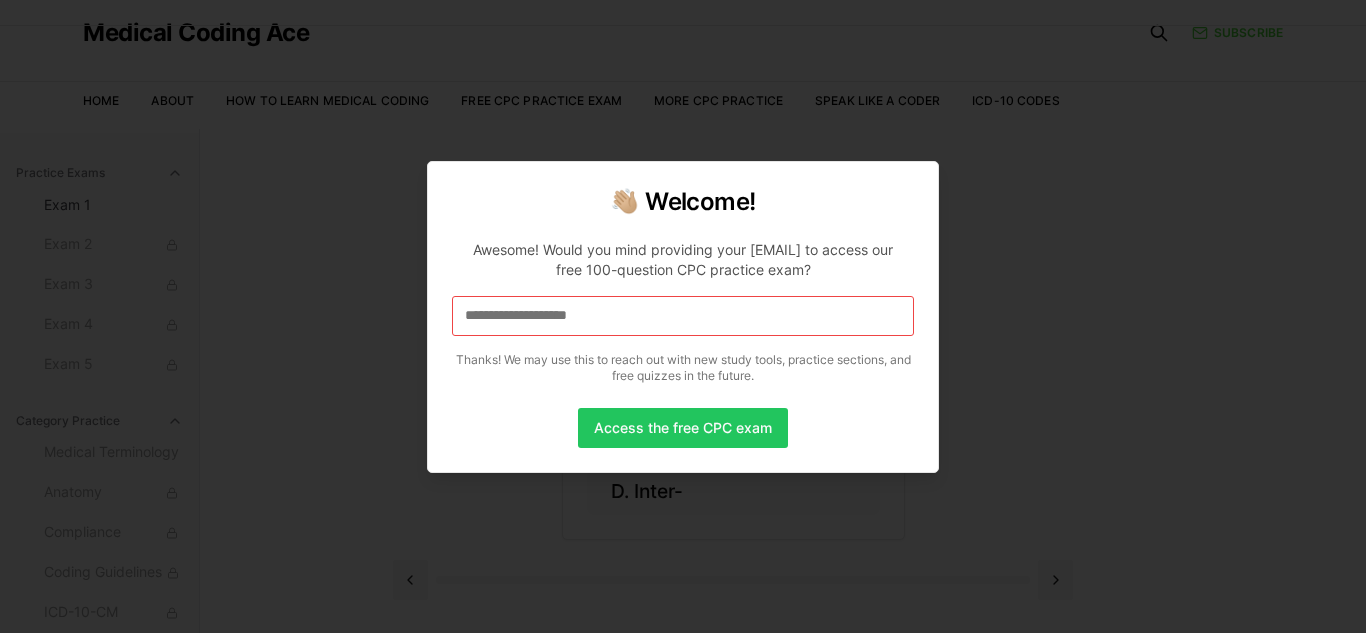 click on "**********" at bounding box center [683, 316] 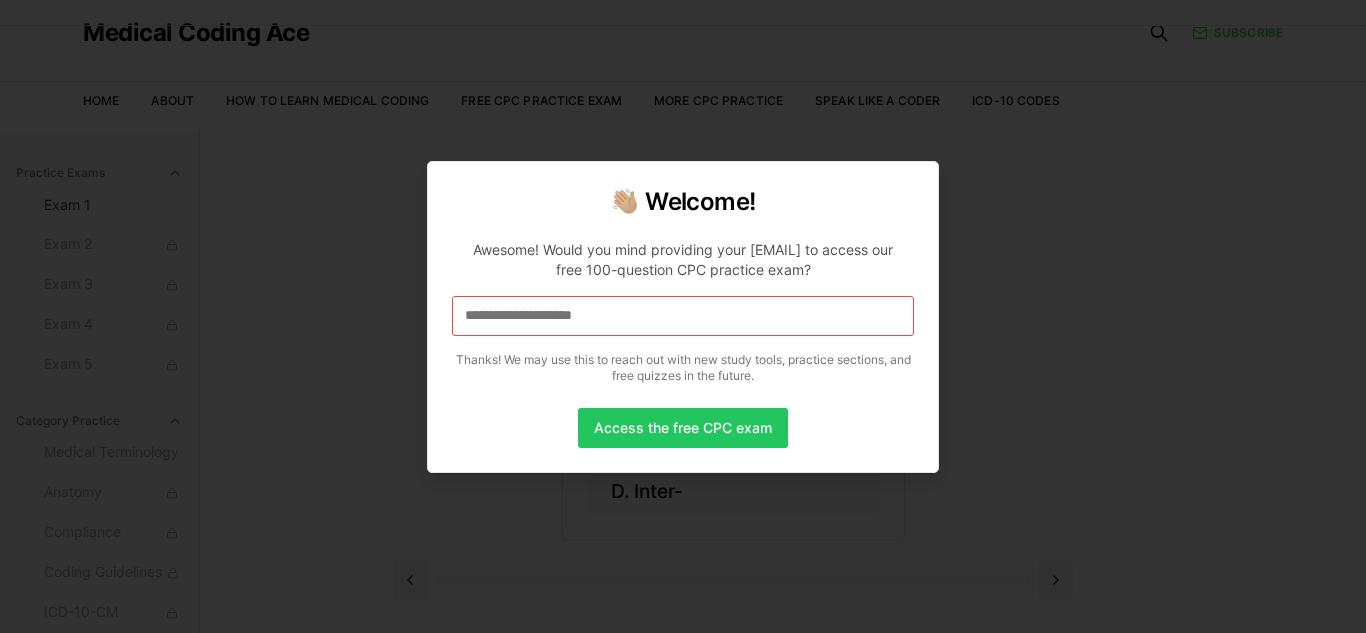 click on "**********" at bounding box center (683, 316) 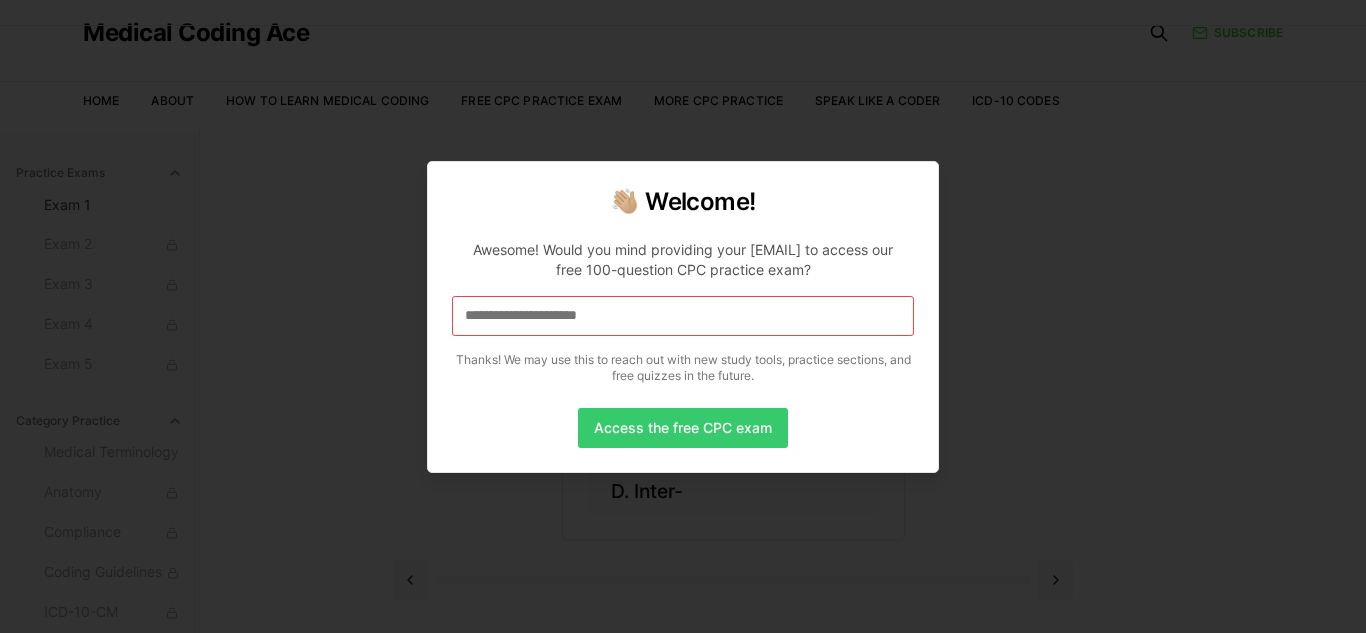 click on "Access the free CPC exam" at bounding box center (683, 428) 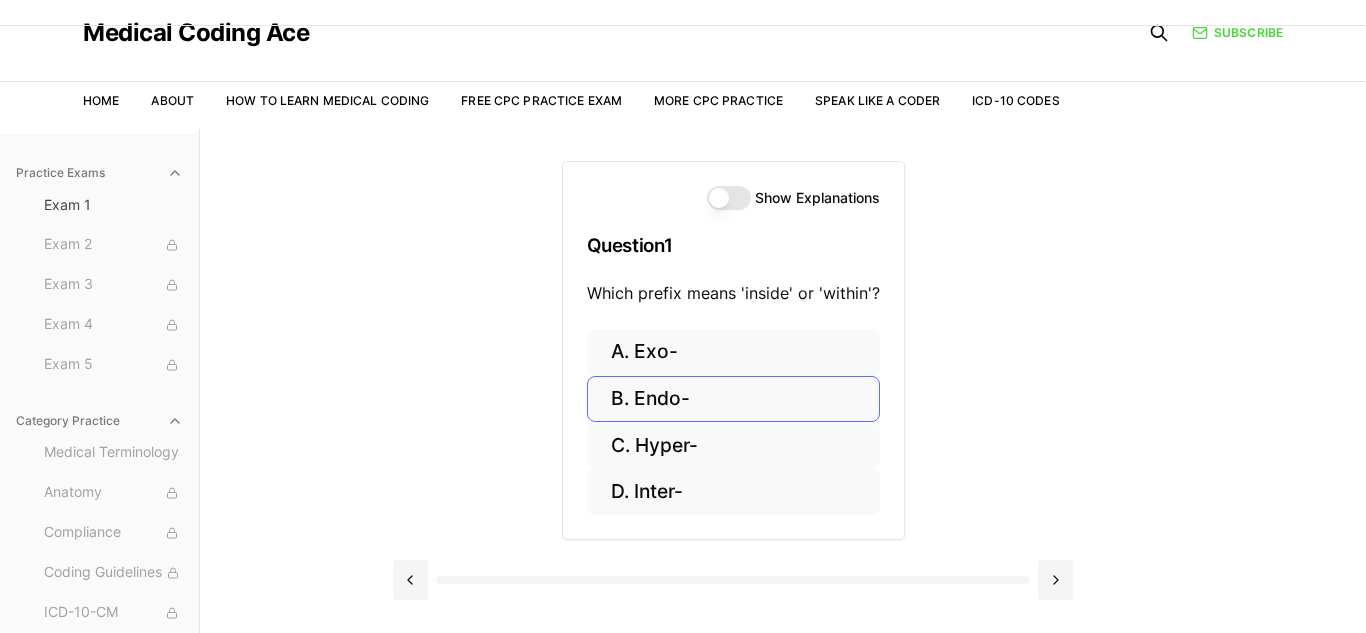 click on "B. Endo-" at bounding box center (733, 399) 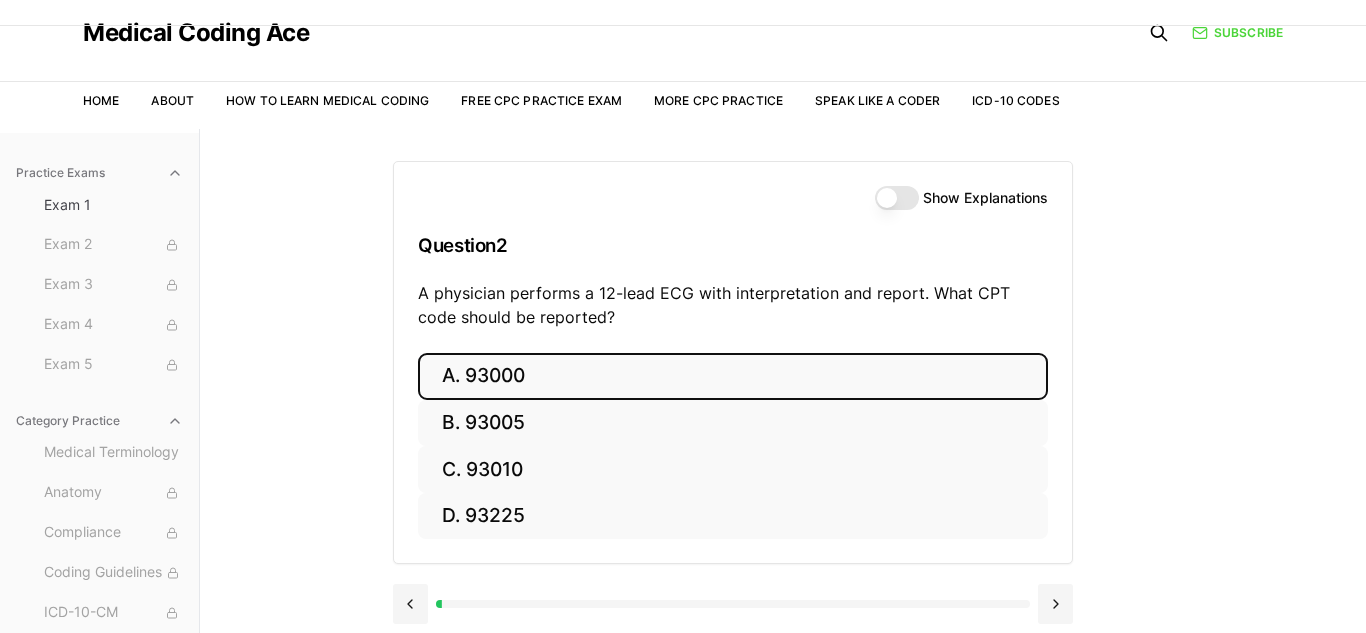 click on "A. 93000" at bounding box center [733, 376] 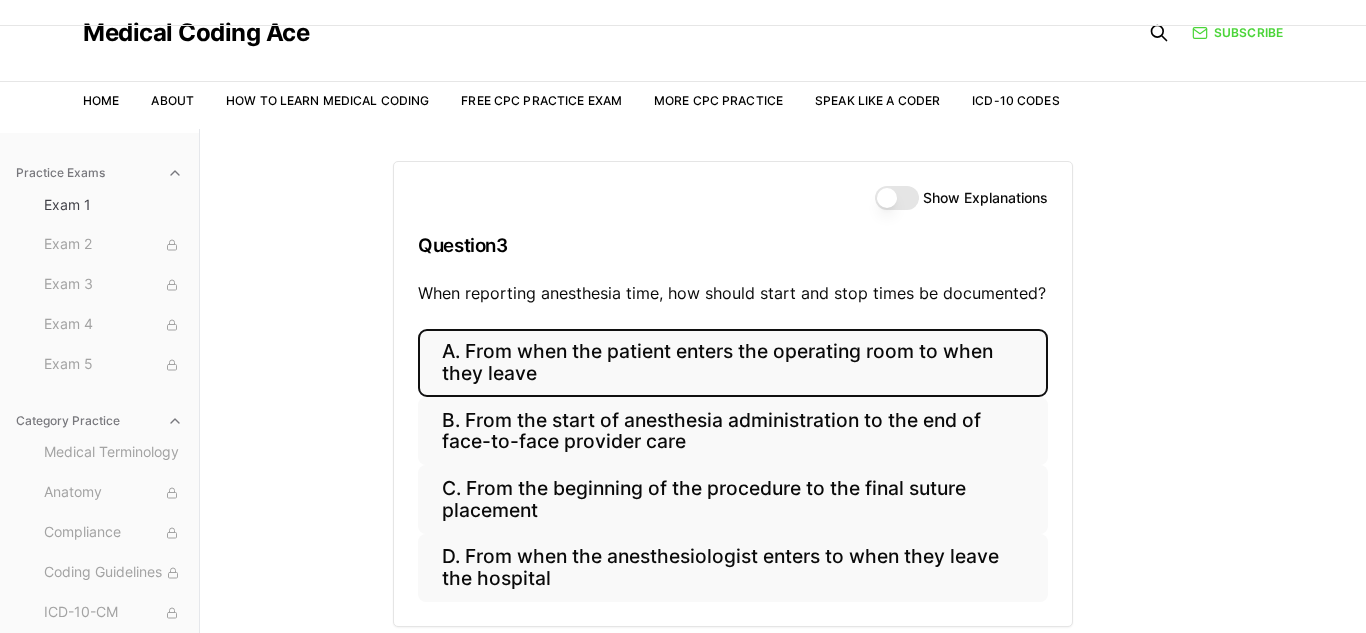 click on "A. From when the patient enters the operating room to when they leave" at bounding box center [733, 363] 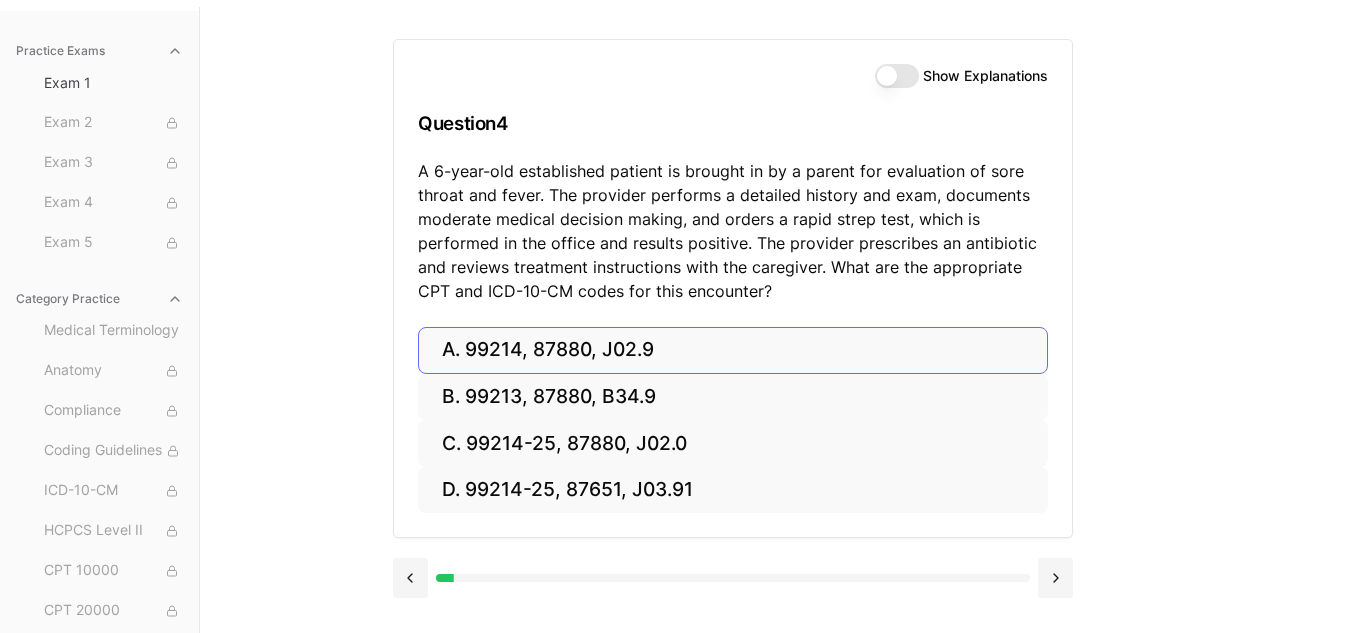 scroll, scrollTop: 183, scrollLeft: 0, axis: vertical 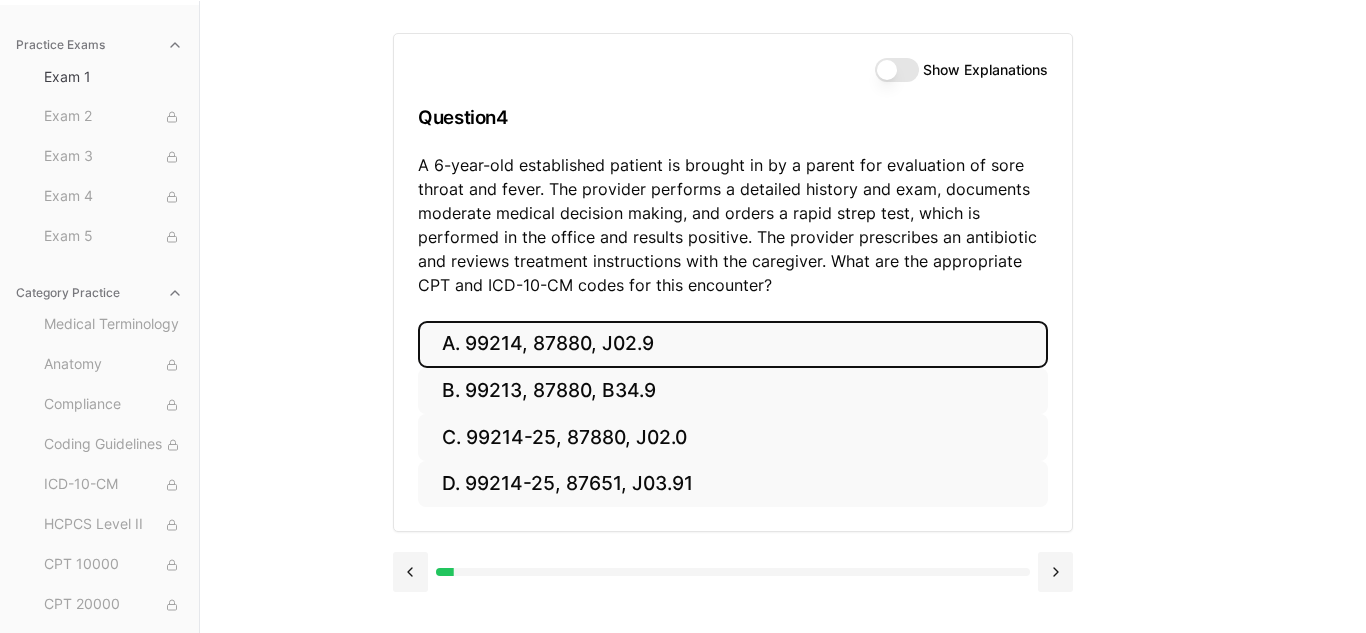 click on "A. 99214, 87880, J02.9" at bounding box center [733, 344] 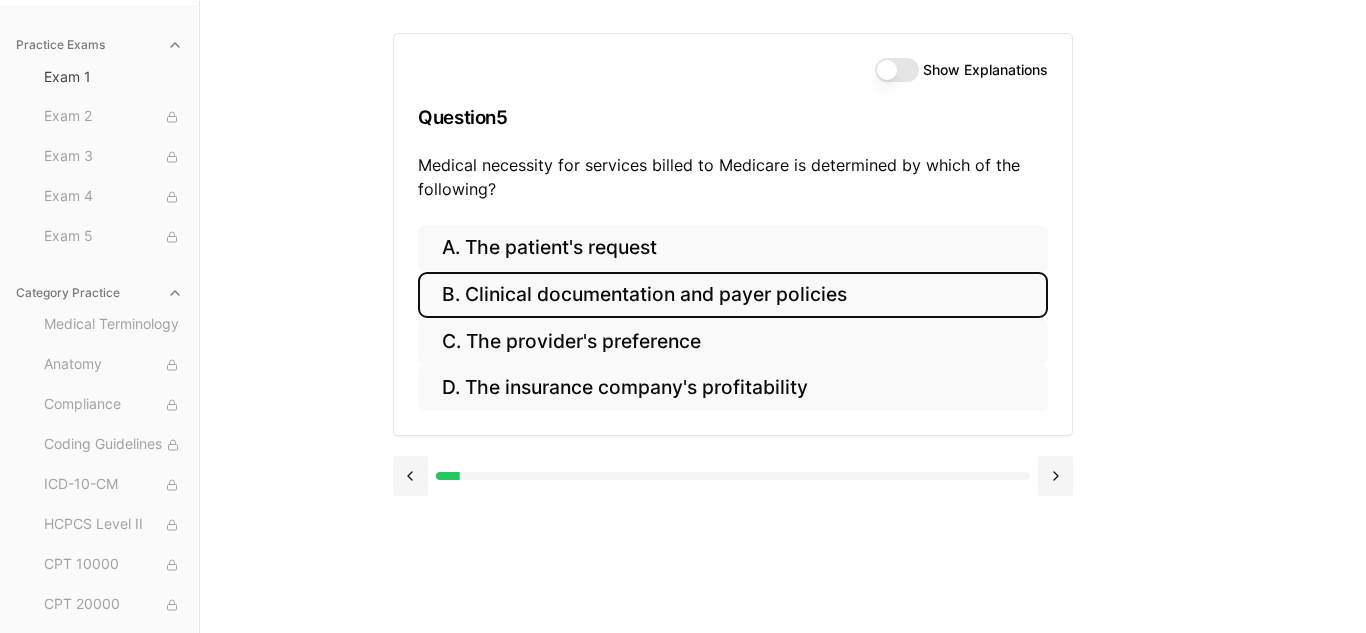 click on "B. Clinical documentation and payer policies" at bounding box center [733, 295] 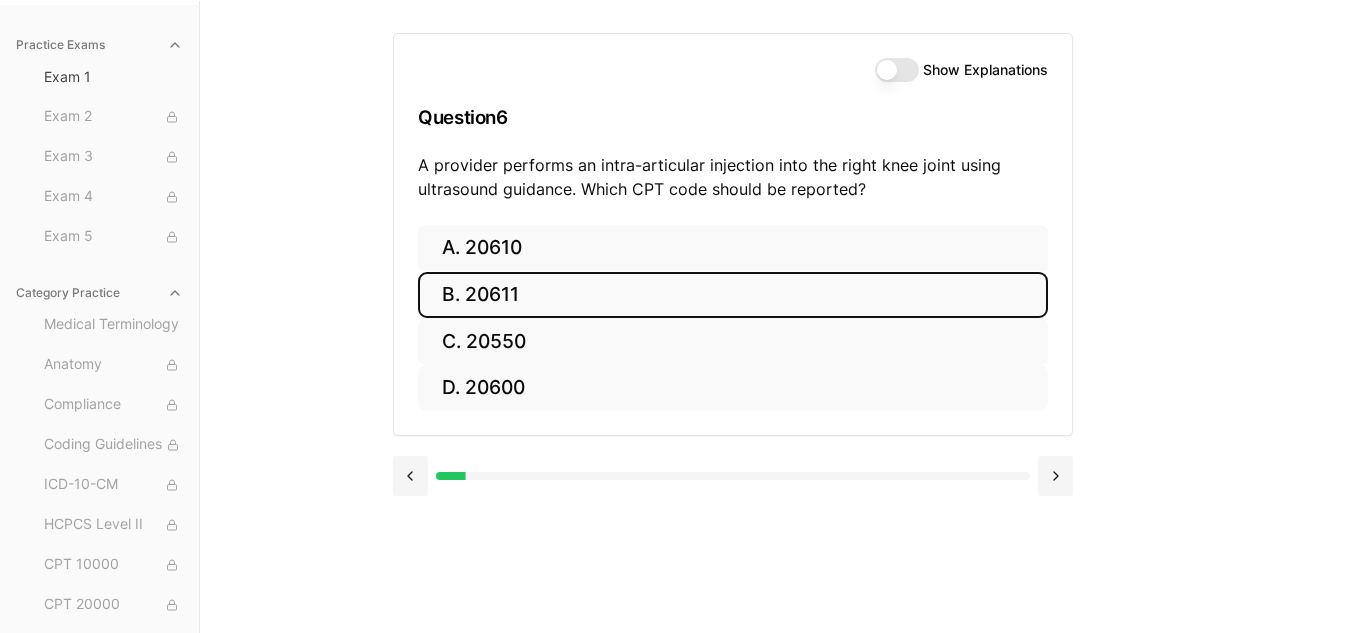 click on "B. 20611" at bounding box center [733, 295] 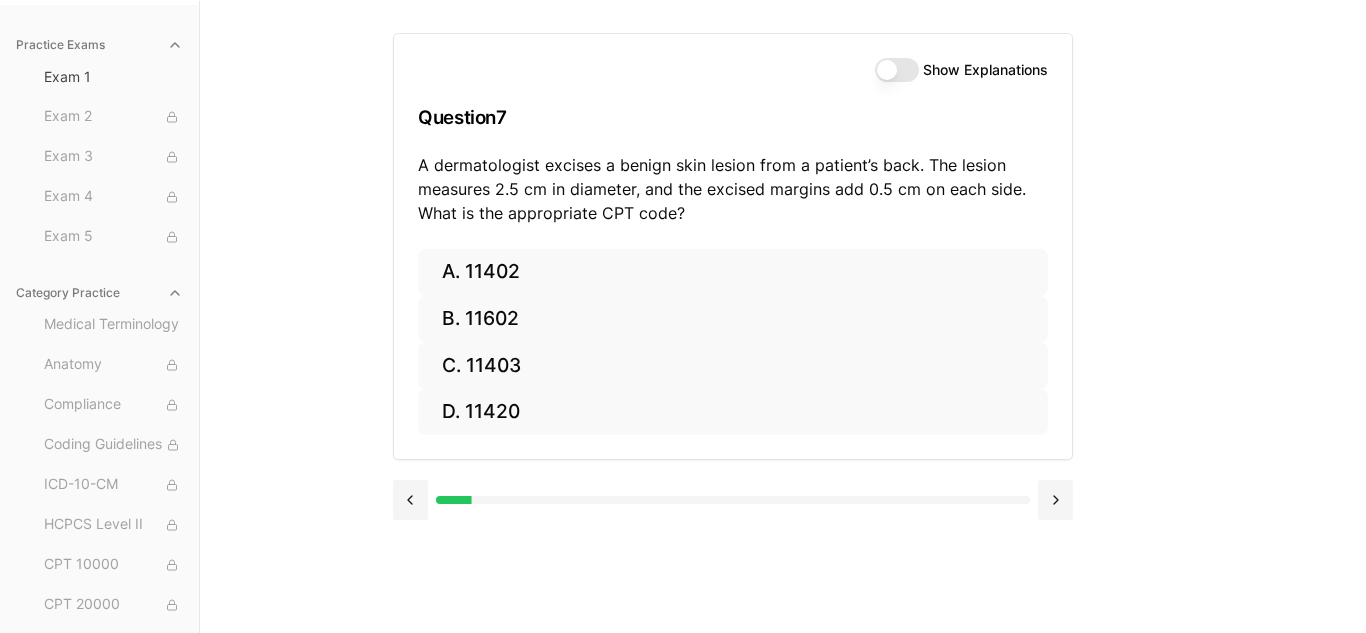 click on "Show Explanations" at bounding box center (897, 70) 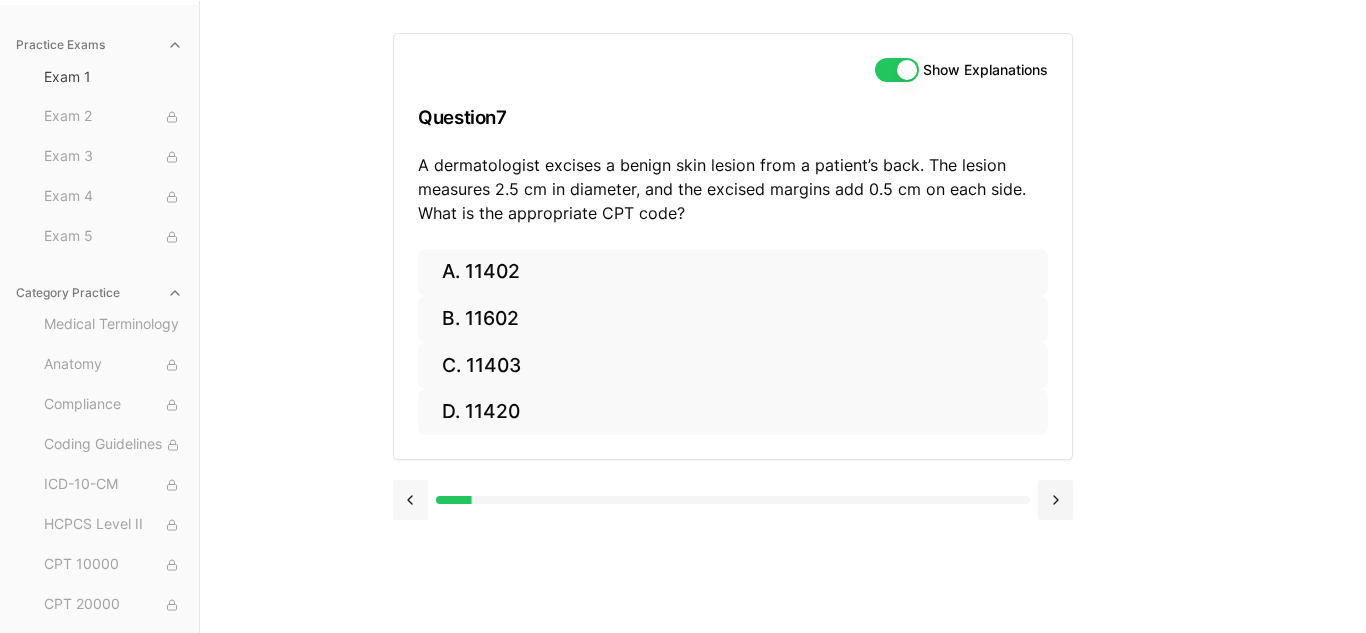 click at bounding box center (410, 500) 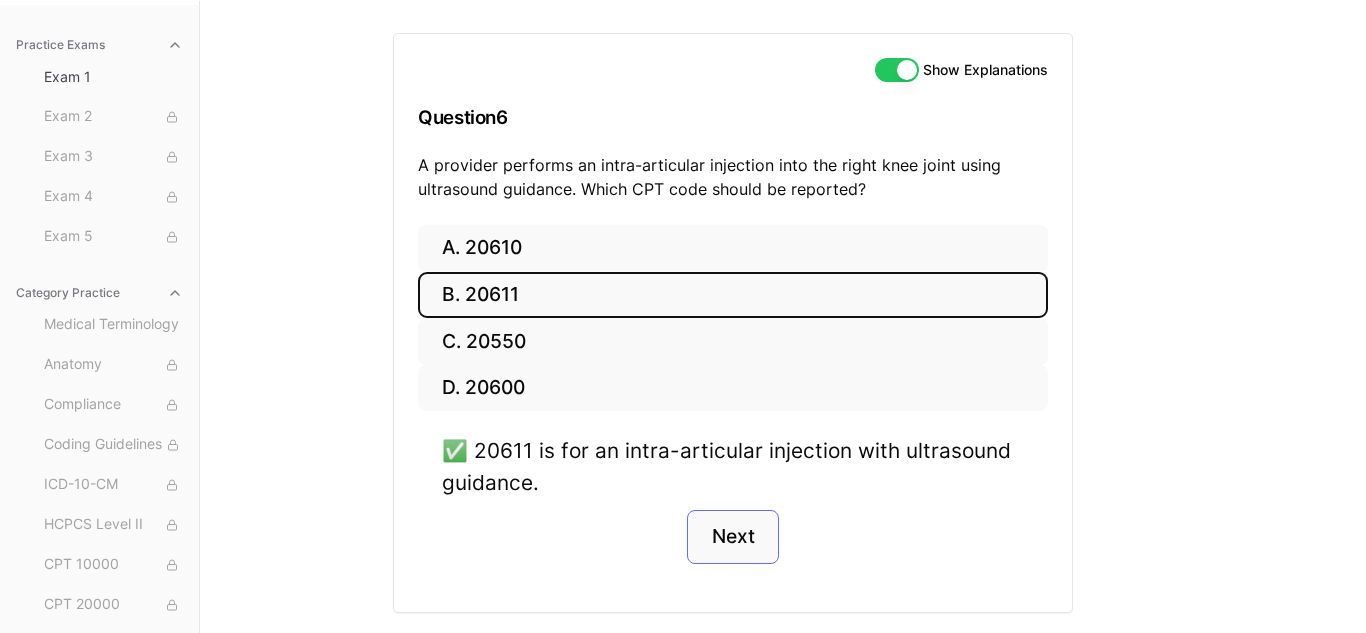 scroll, scrollTop: 239, scrollLeft: 0, axis: vertical 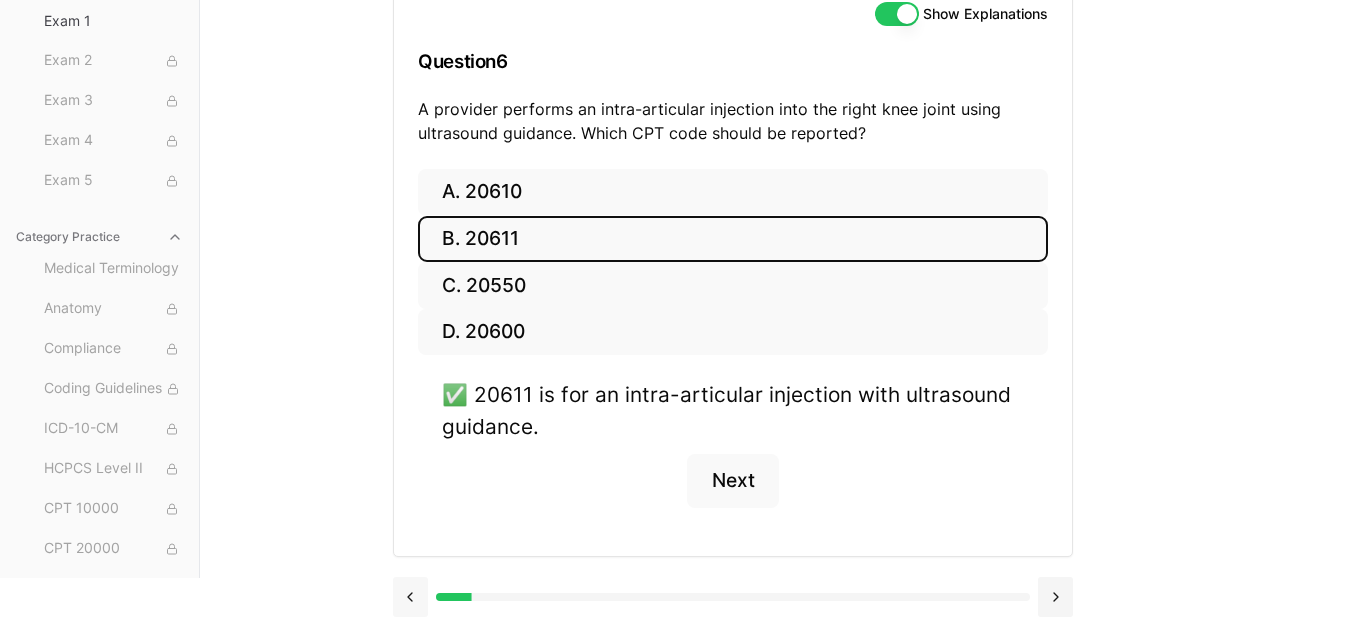 click at bounding box center [410, 597] 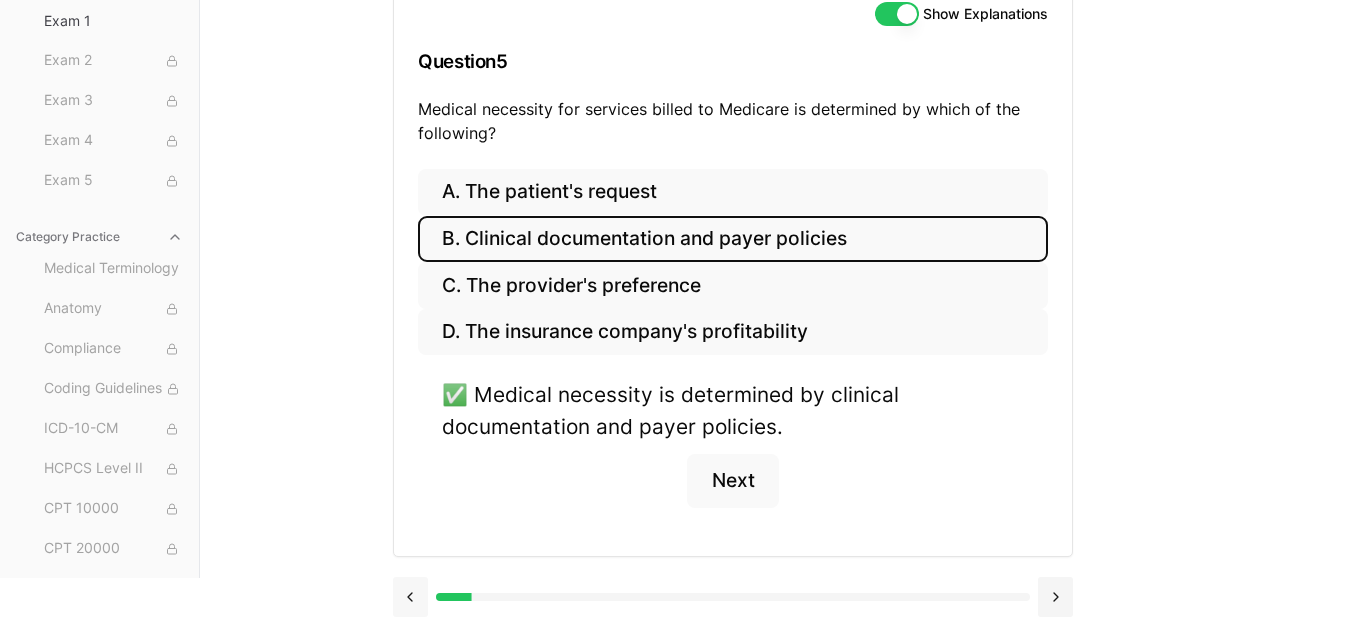 click at bounding box center [410, 597] 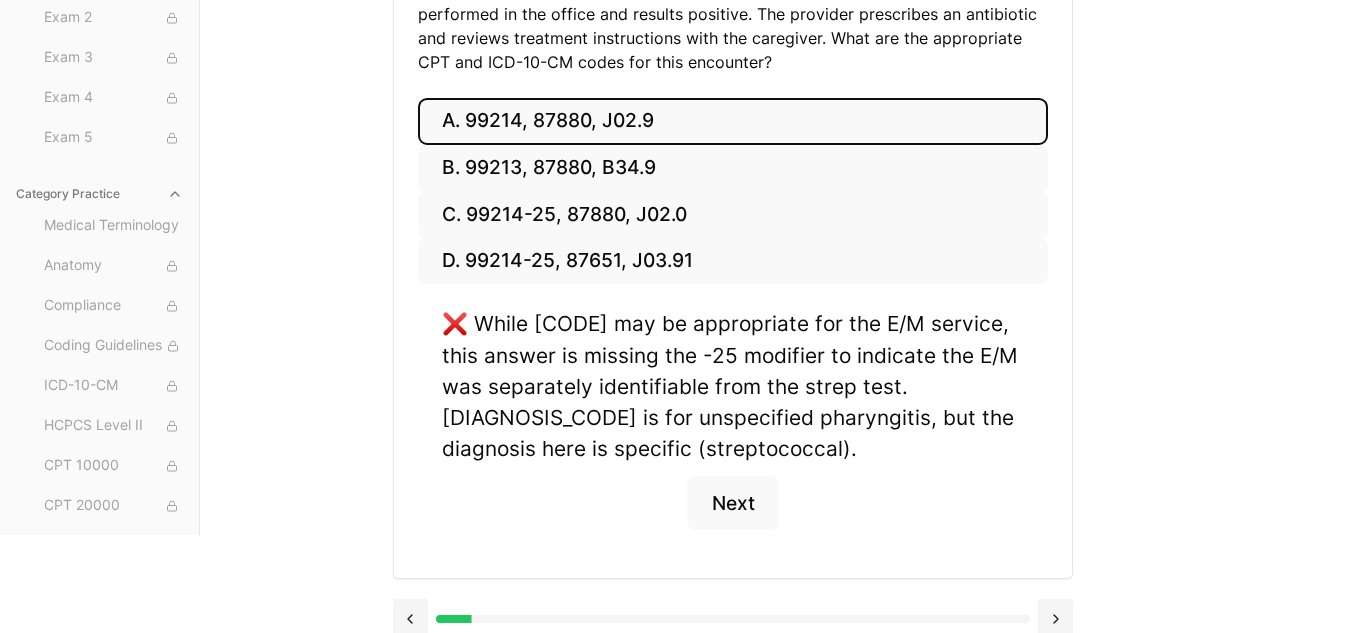 scroll, scrollTop: 428, scrollLeft: 0, axis: vertical 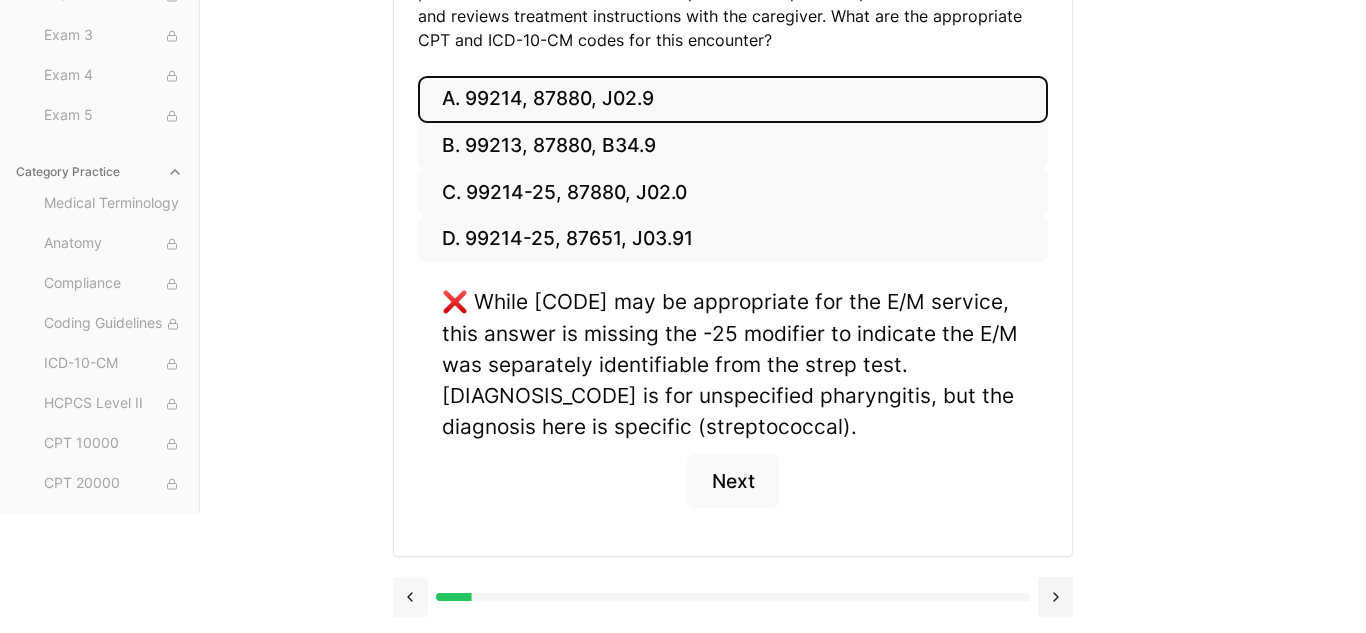 click at bounding box center (410, 597) 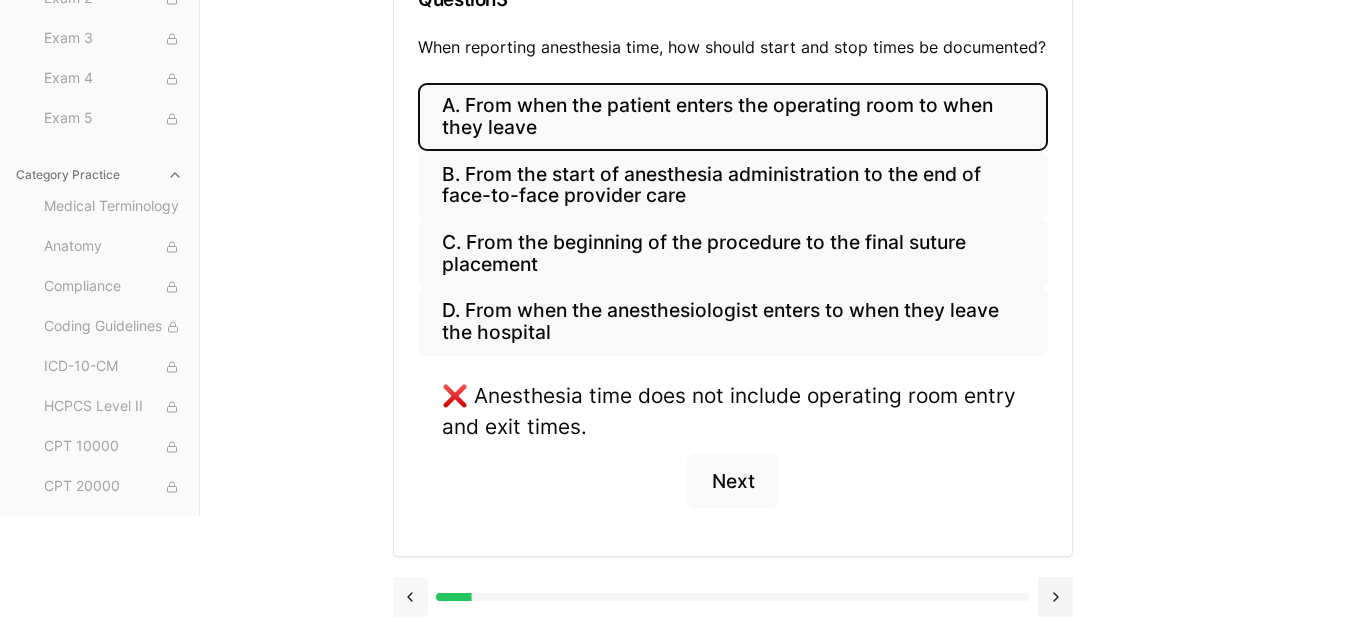 scroll, scrollTop: 301, scrollLeft: 0, axis: vertical 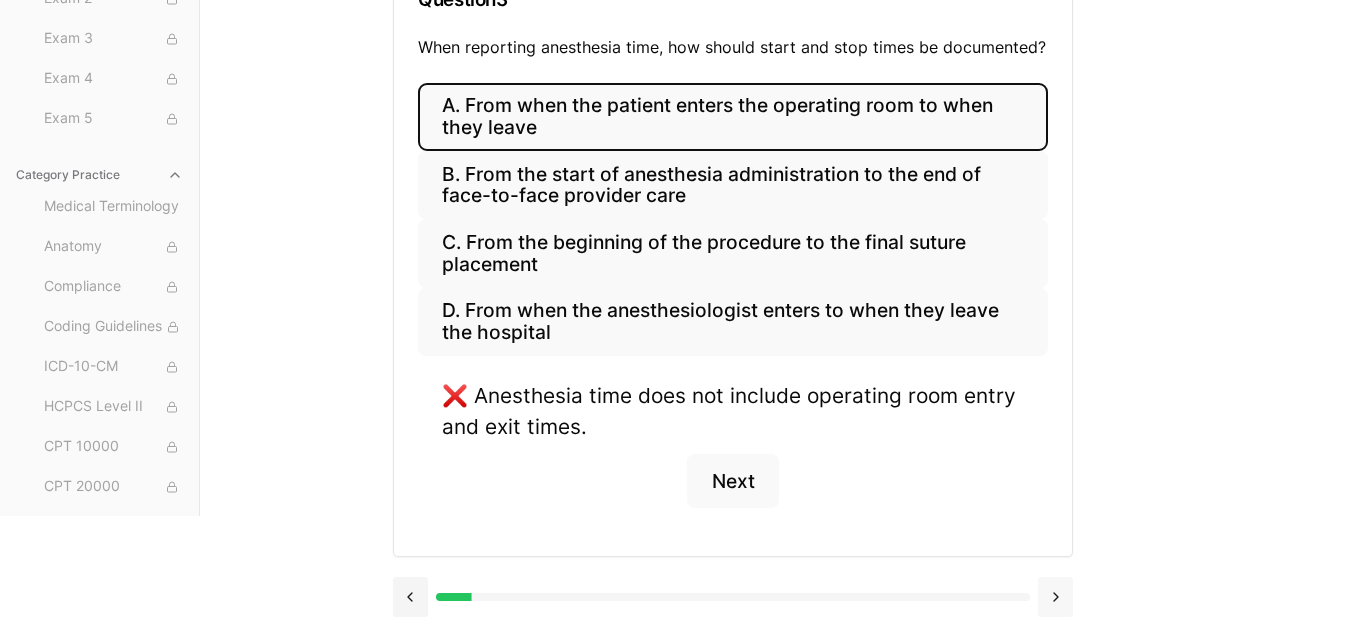click at bounding box center (1055, 597) 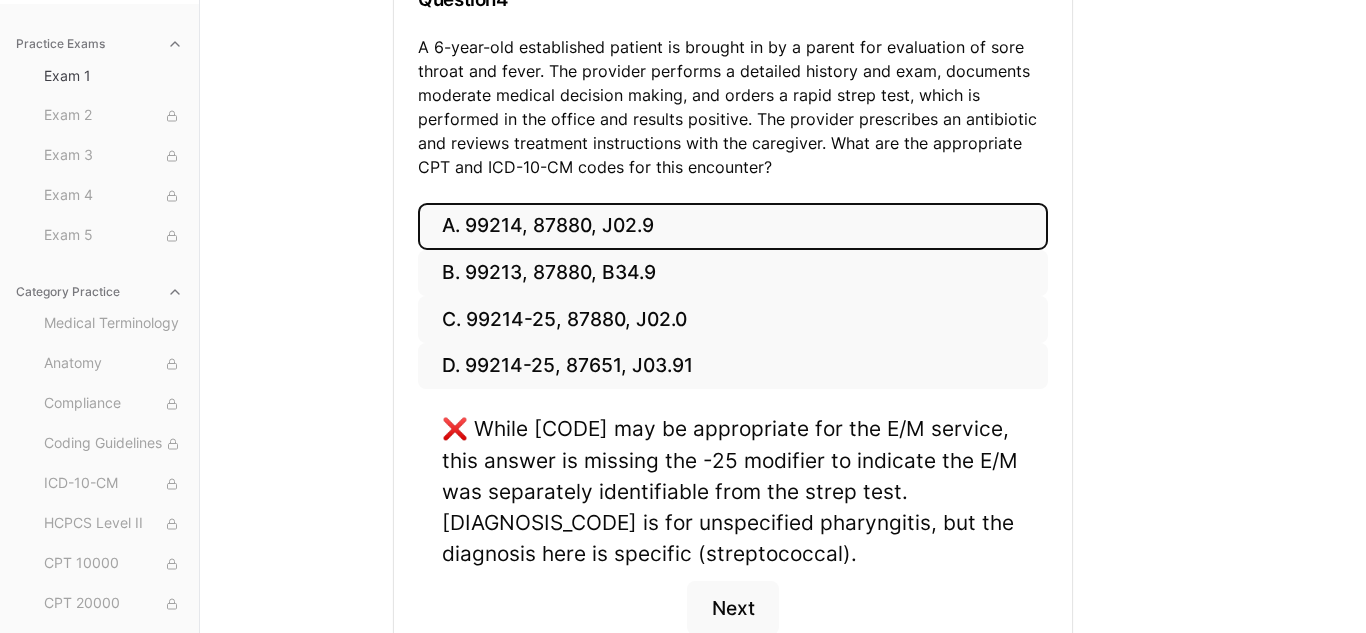 click on "A. 99214, 87880, J02.9 B. 99213, 87880, B34.9 C. 99214-25, 87880, J02.0 D. 99214-25, 87651, J03.91 ❌ While 99214 may be appropriate for the E/M service, this answer is missing the -25 modifier to indicate the E/M was separately identifiable from the strep test. J02.9 is for unspecified pharyngitis, but the diagnosis here is specific (streptococcal). Next" at bounding box center [733, 443] 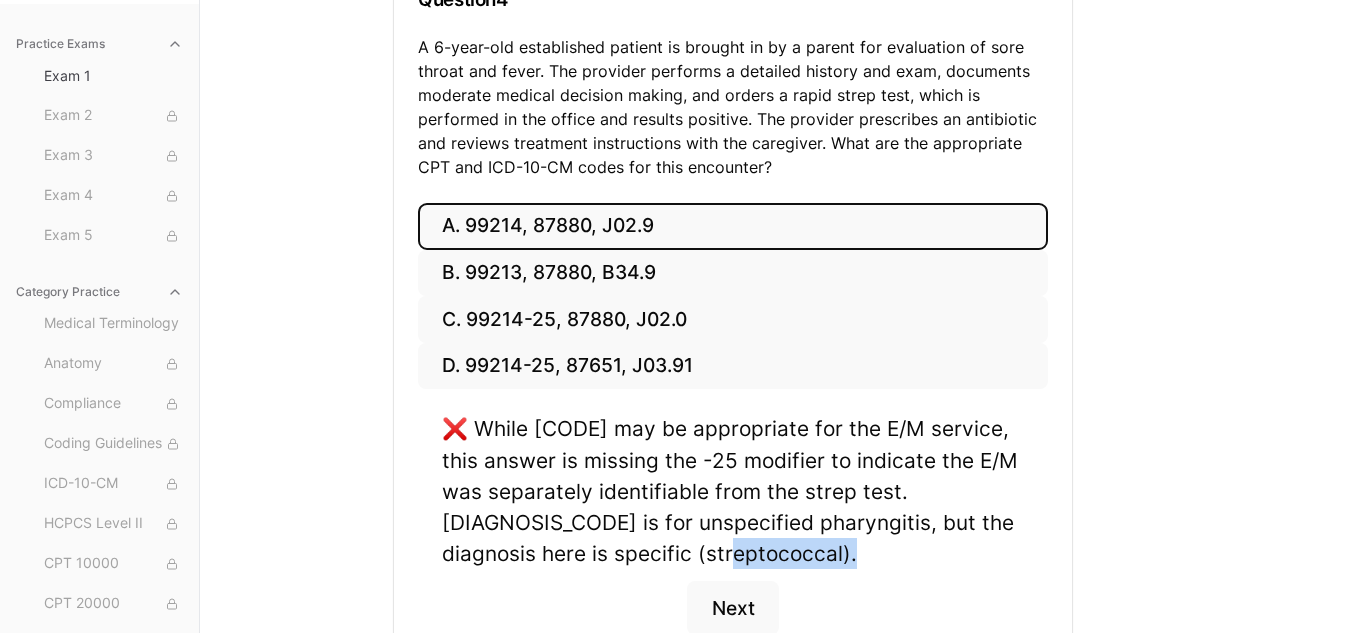 click on "A. 99214, 87880, J02.9 B. 99213, 87880, B34.9 C. 99214-25, 87880, J02.0 D. 99214-25, 87651, J03.91 ❌ While 99214 may be appropriate for the E/M service, this answer is missing the -25 modifier to indicate the E/M was separately identifiable from the strep test. J02.9 is for unspecified pharyngitis, but the diagnosis here is specific (streptococcal). Next" at bounding box center (733, 443) 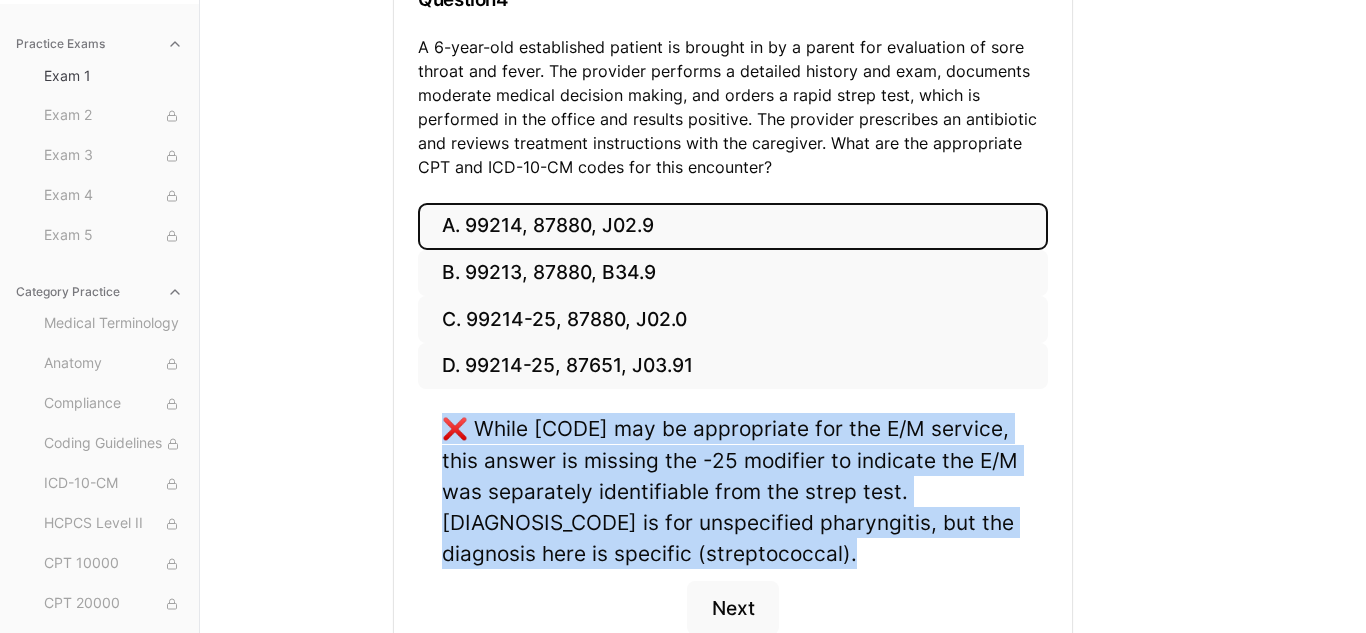 click on "A. 99214, 87880, J02.9 B. 99213, 87880, B34.9 C. 99214-25, 87880, J02.0 D. 99214-25, 87651, J03.91 ❌ While 99214 may be appropriate for the E/M service, this answer is missing the -25 modifier to indicate the E/M was separately identifiable from the strep test. J02.9 is for unspecified pharyngitis, but the diagnosis here is specific (streptococcal). Next" at bounding box center (733, 443) 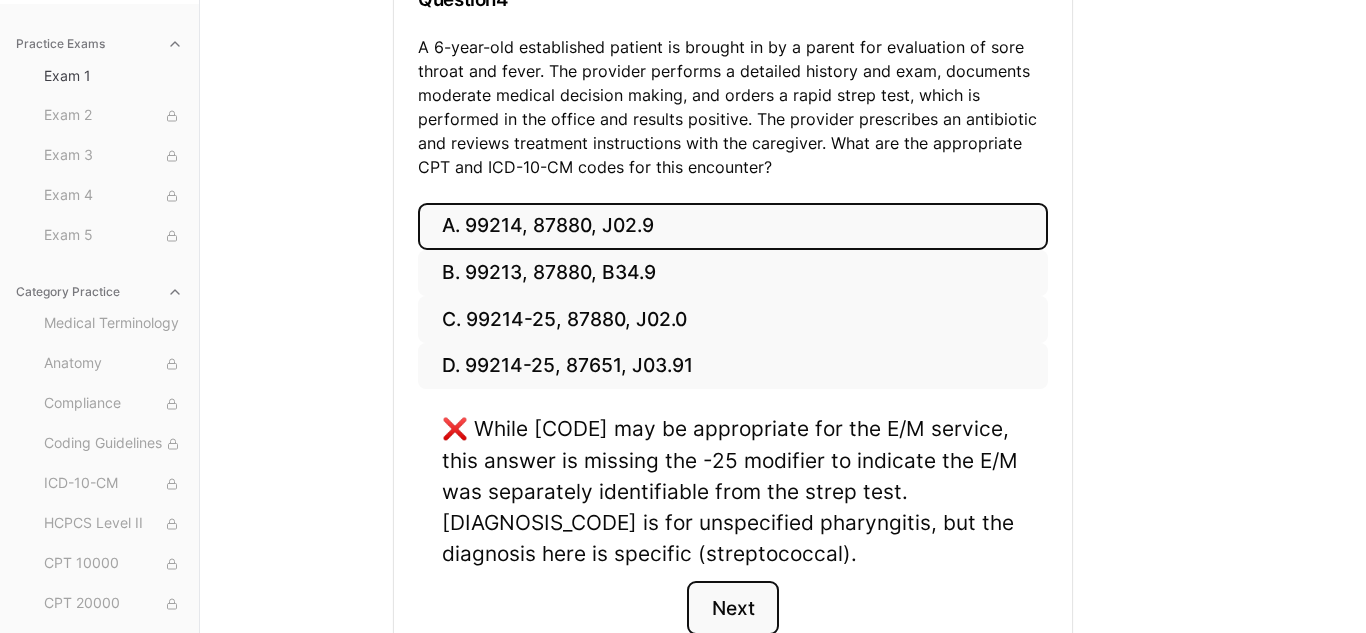 click on "Next" at bounding box center (732, 608) 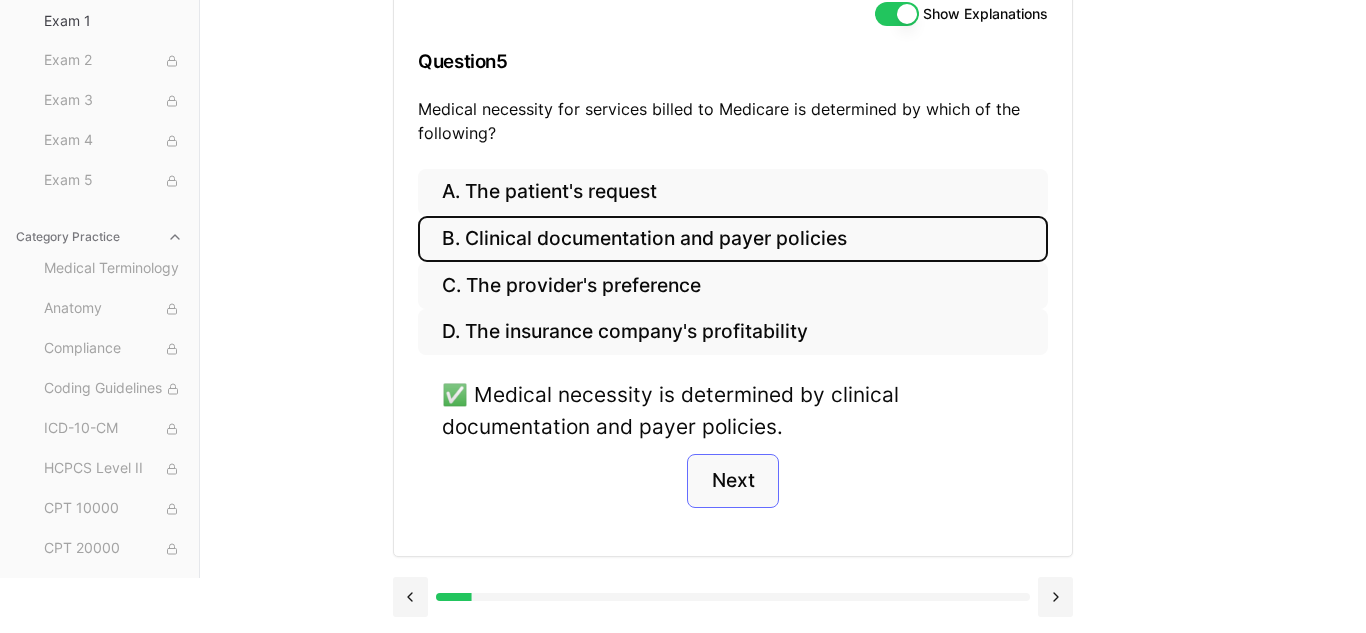 scroll, scrollTop: 239, scrollLeft: 0, axis: vertical 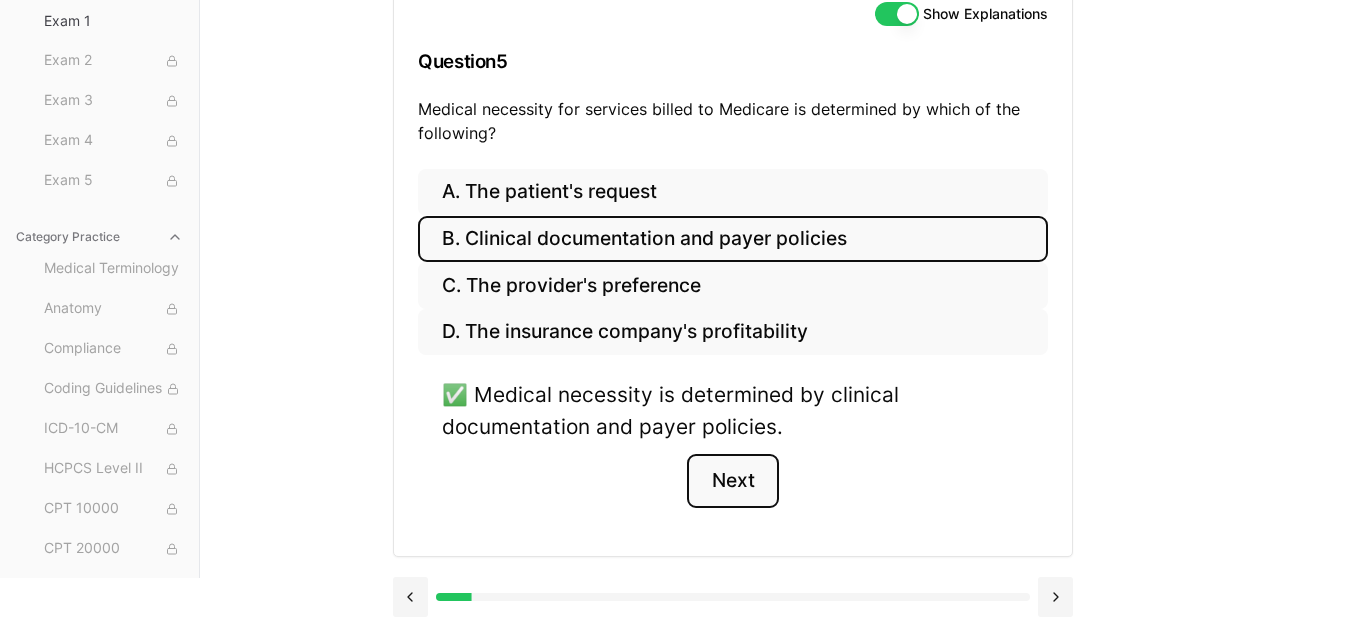 click on "Next" at bounding box center (732, 481) 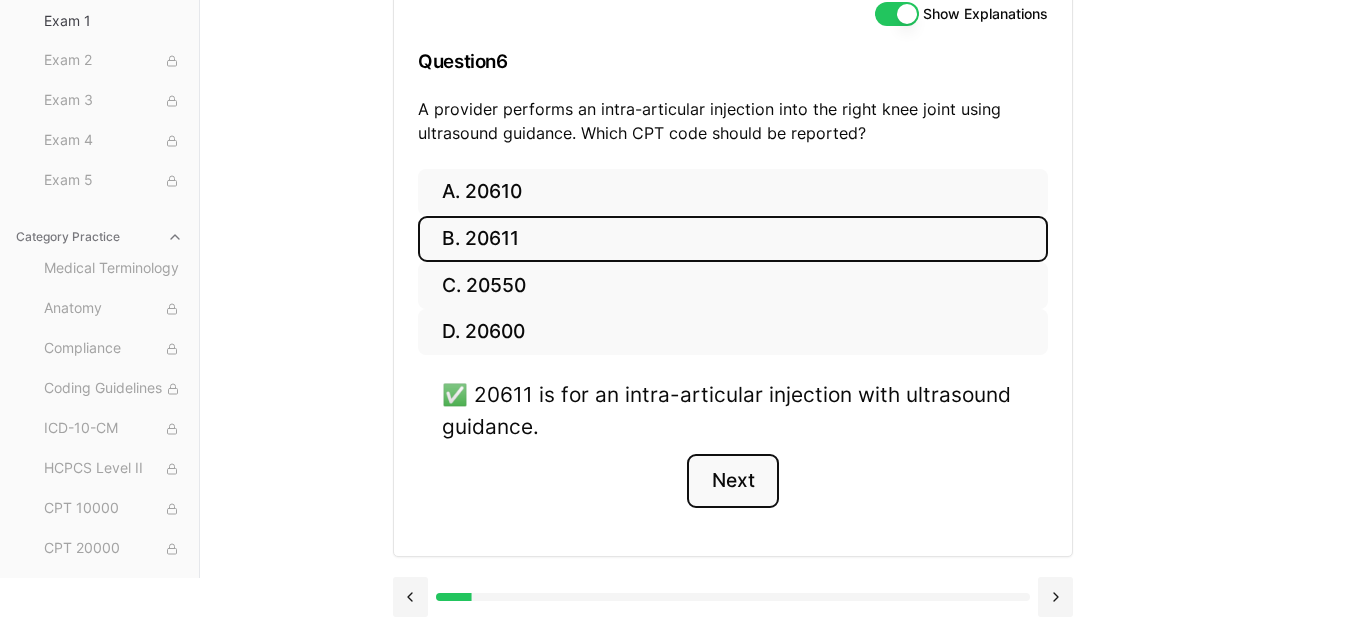 click on "Next" at bounding box center [732, 481] 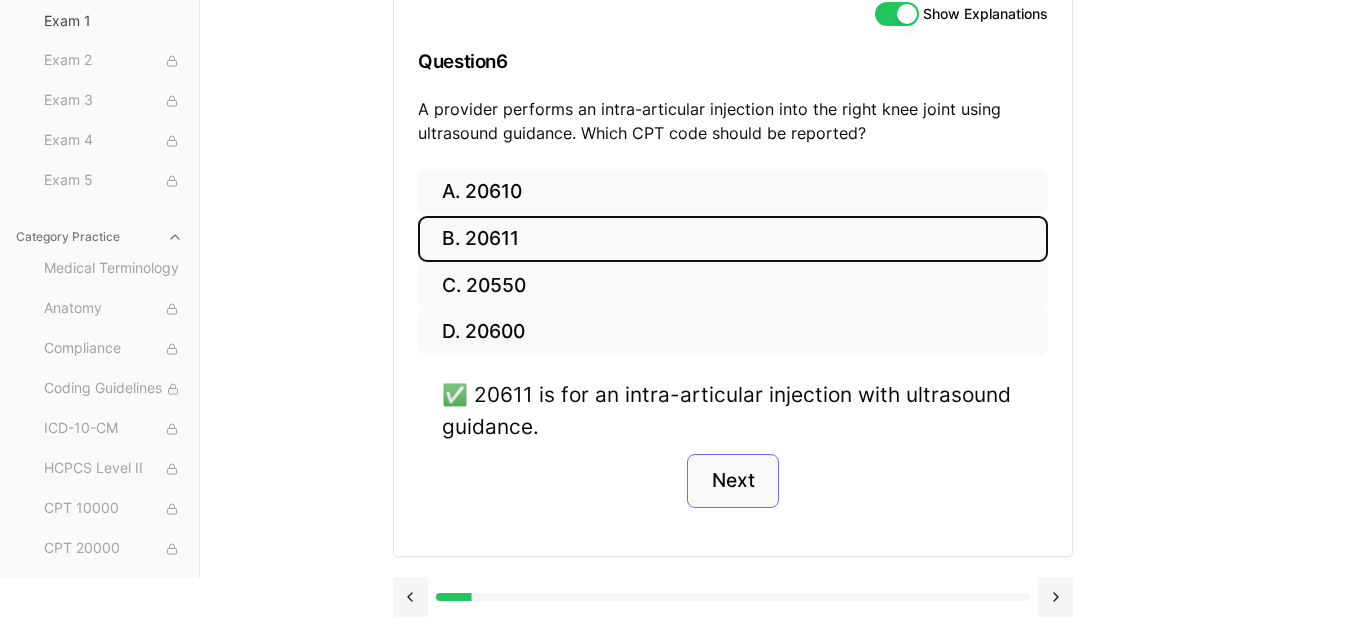 scroll, scrollTop: 184, scrollLeft: 0, axis: vertical 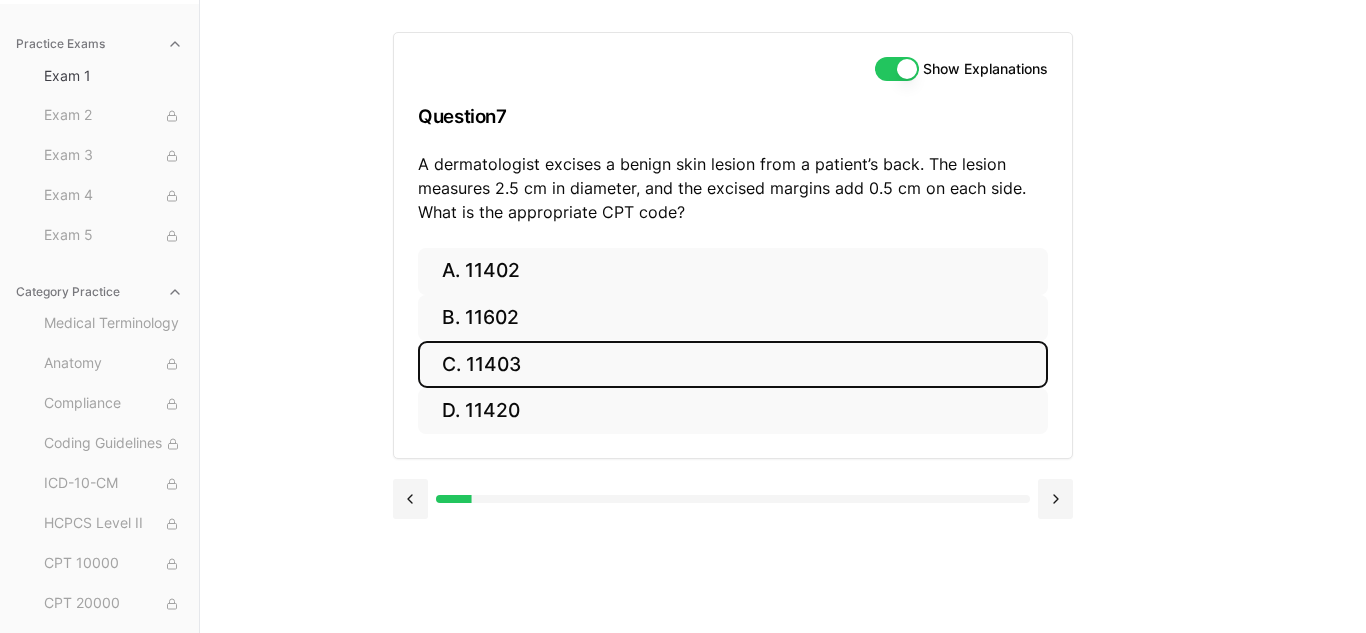 click on "C. 11403" at bounding box center [733, 364] 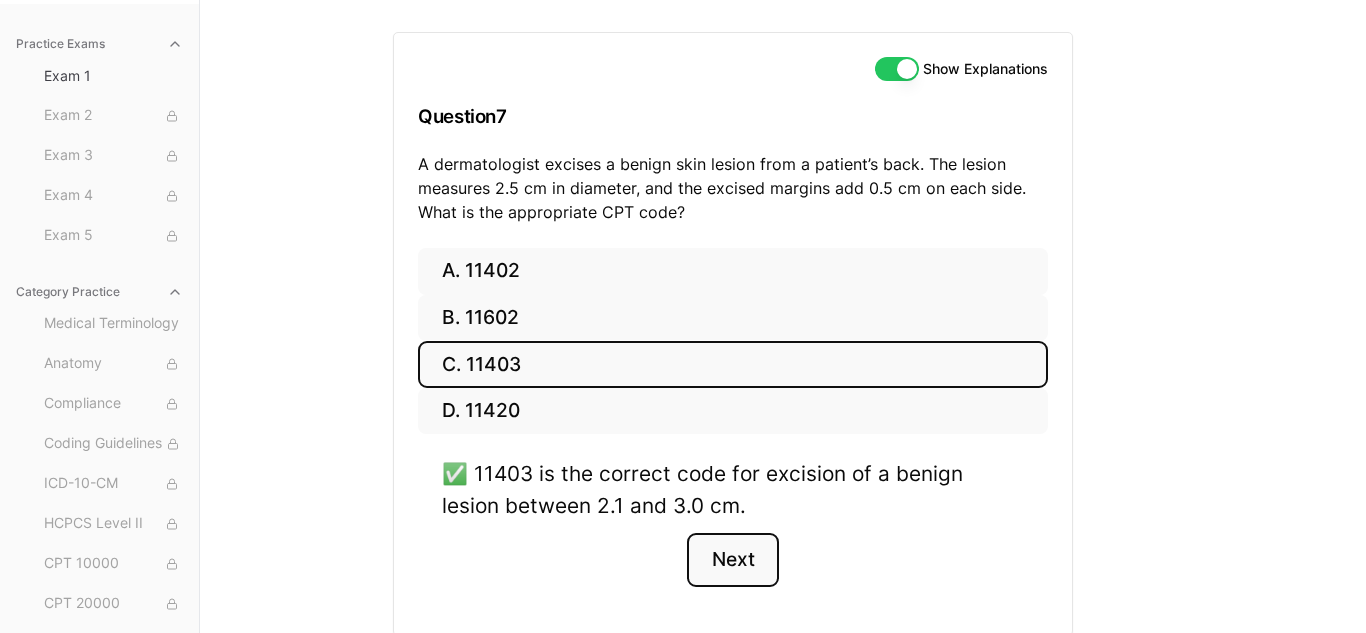 click on "Next" at bounding box center (732, 560) 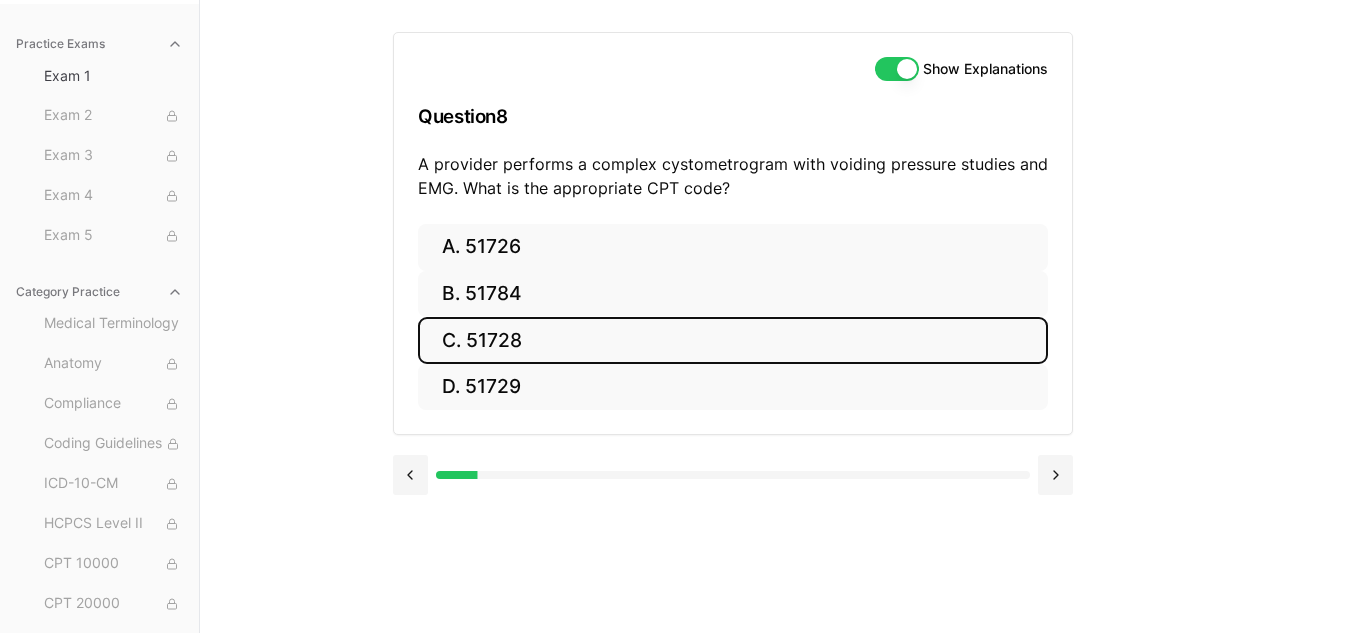 click on "C. 51728" at bounding box center (733, 340) 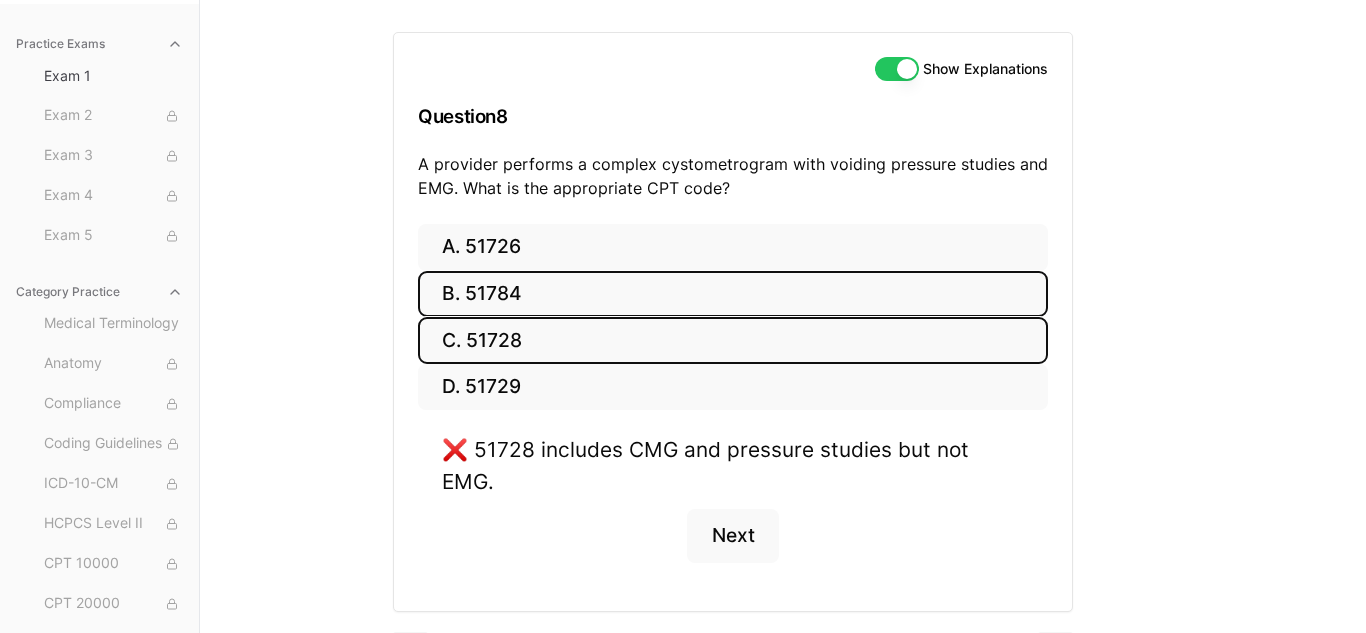 click on "B. 51784" at bounding box center (733, 294) 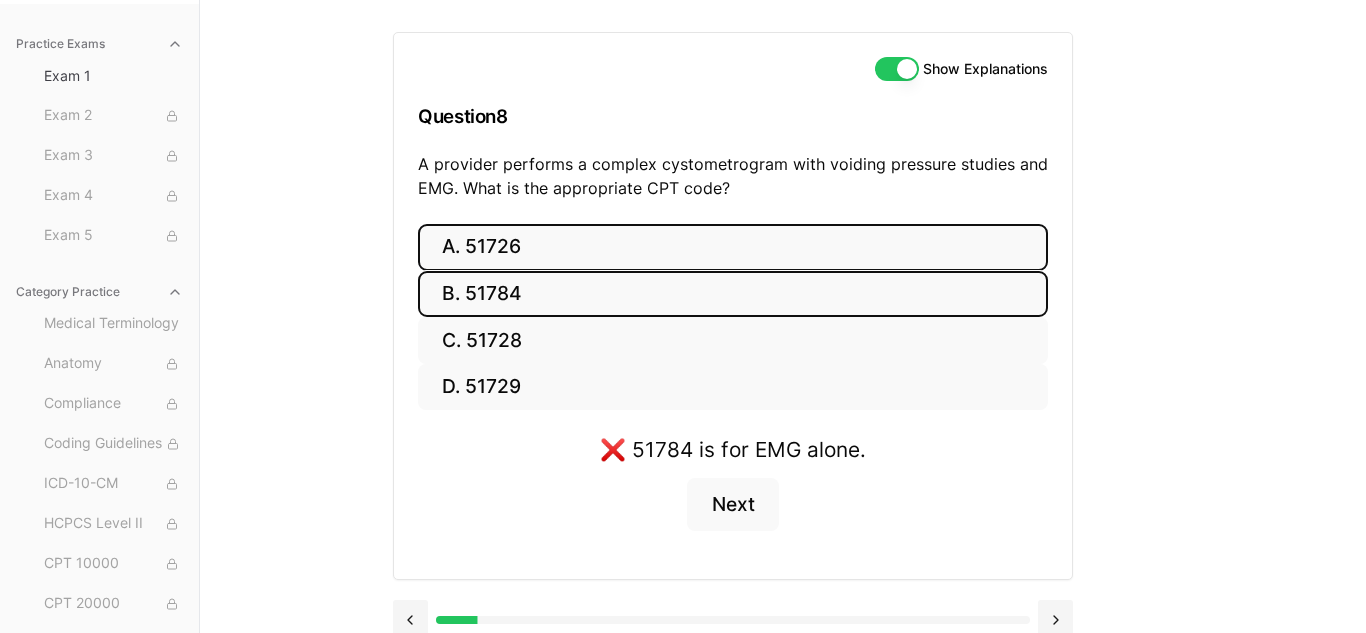 click on "A. 51726" at bounding box center [733, 247] 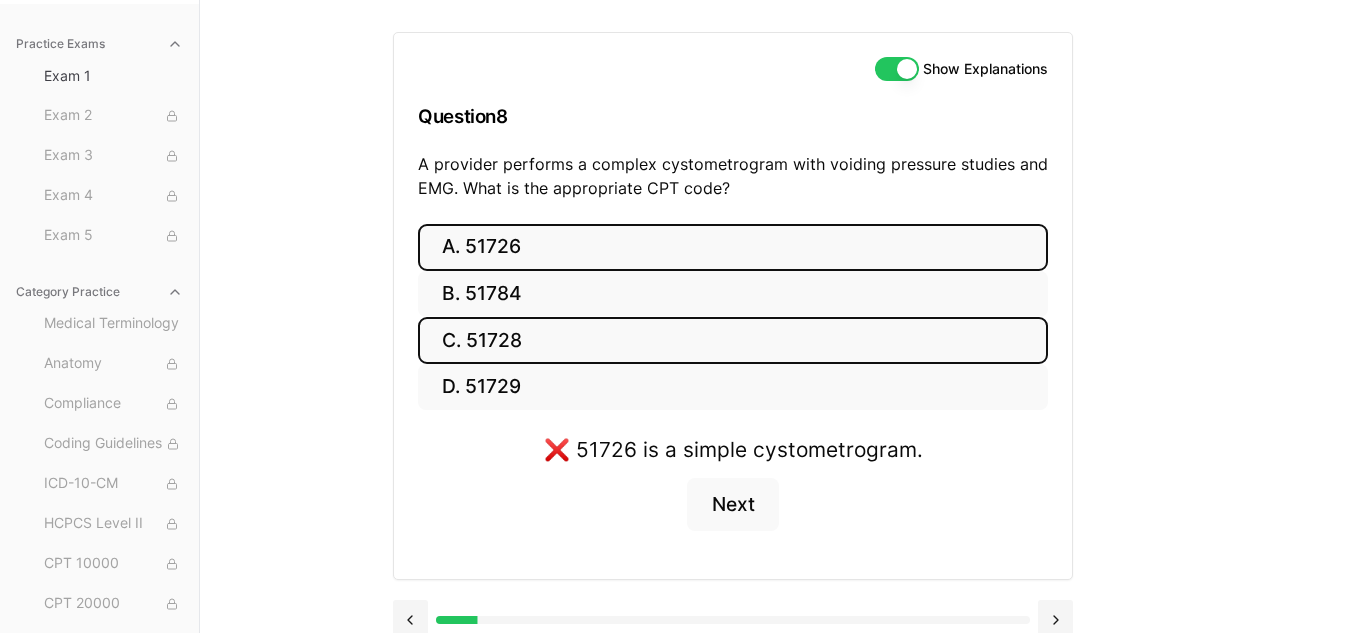 click on "C. 51728" at bounding box center (733, 340) 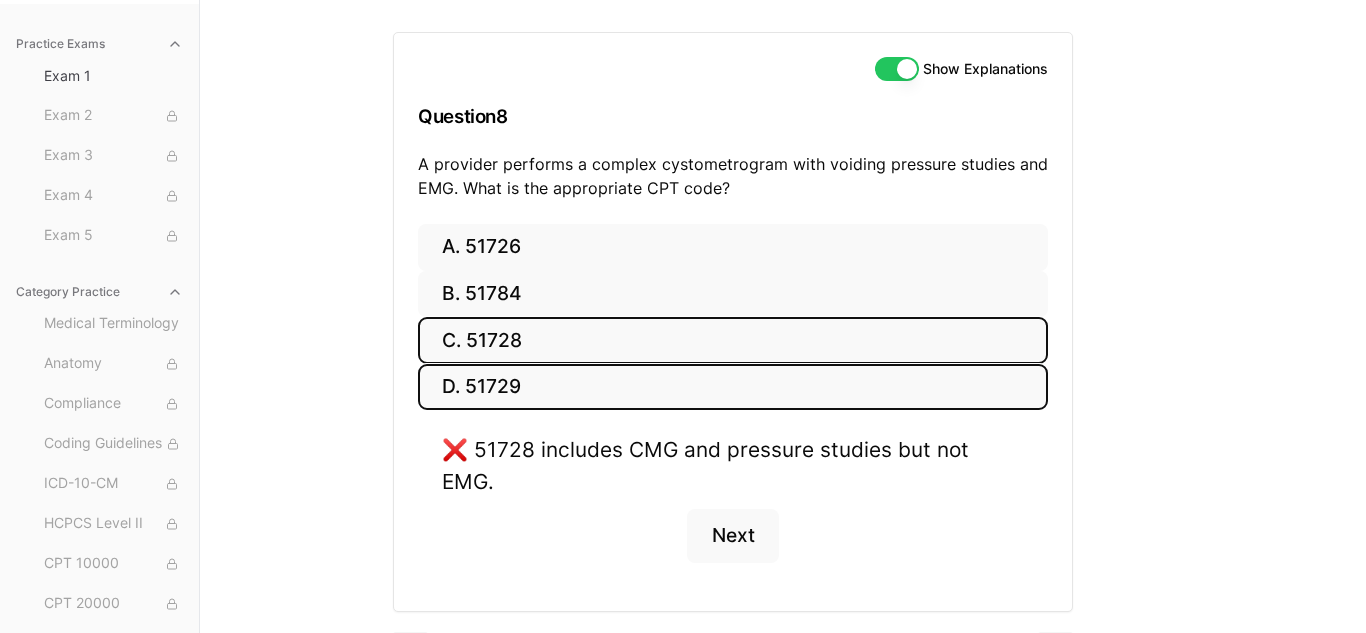 click on "D. 51729" at bounding box center [733, 387] 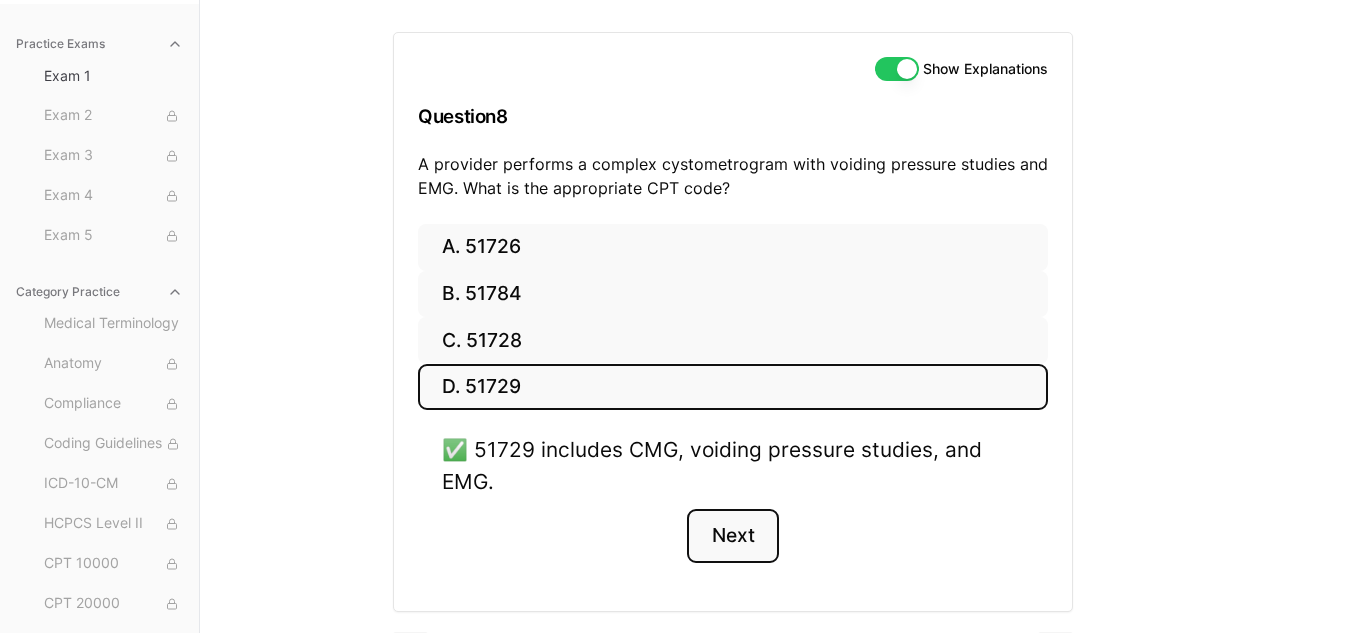click on "Next" at bounding box center (732, 536) 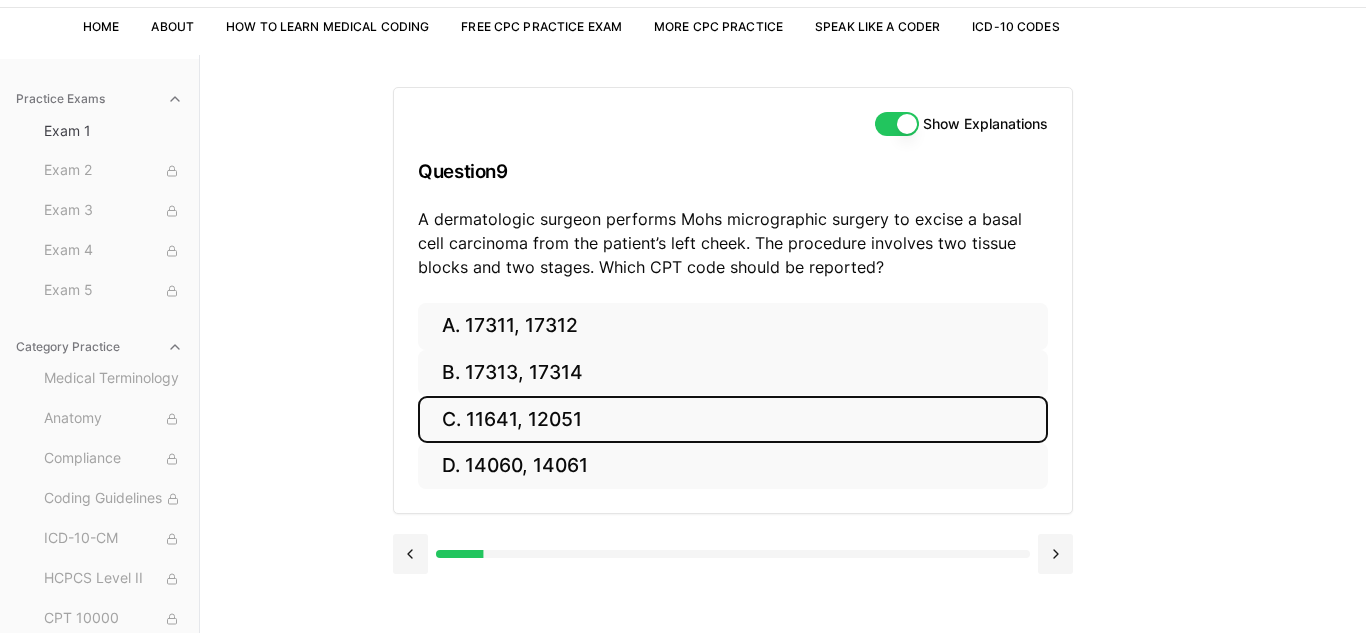 scroll, scrollTop: 184, scrollLeft: 0, axis: vertical 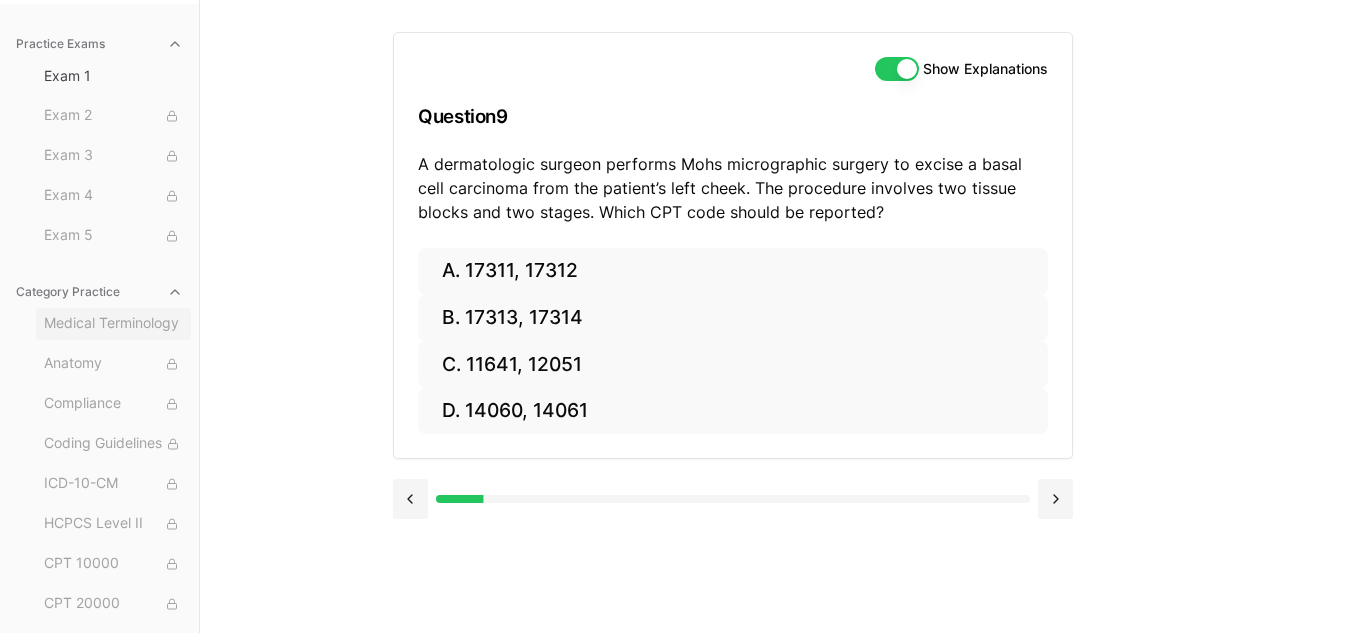 click on "Medical Terminology" at bounding box center (113, 324) 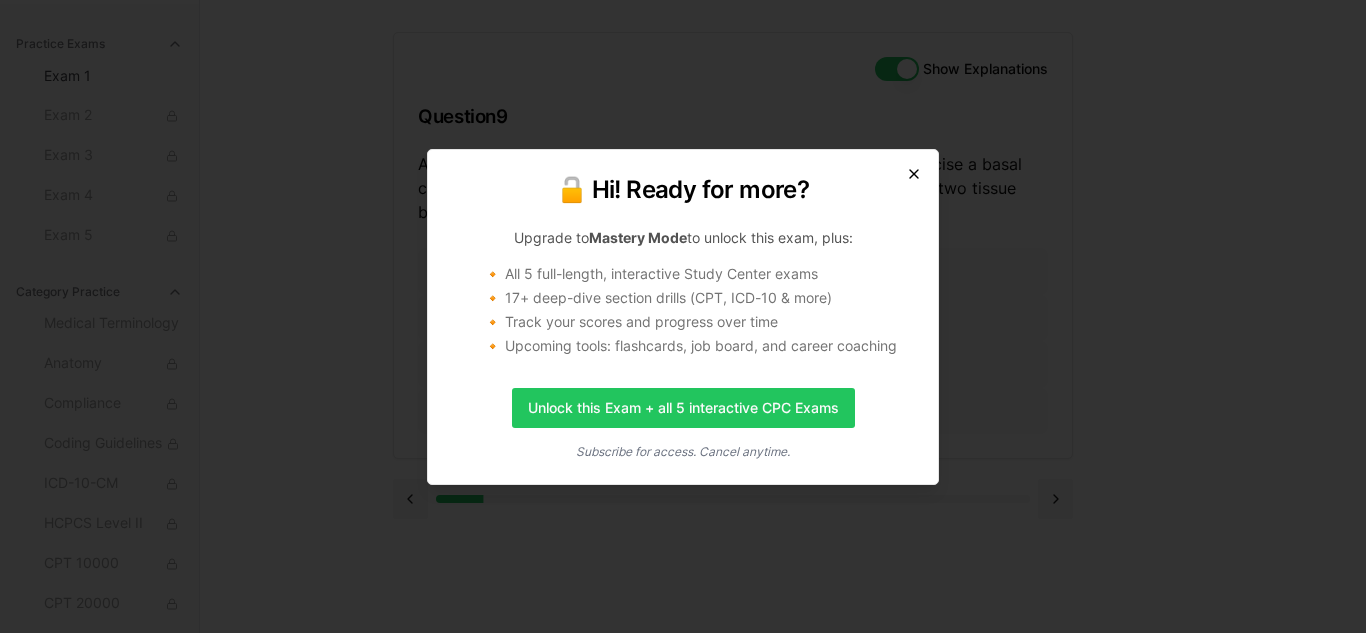 click 